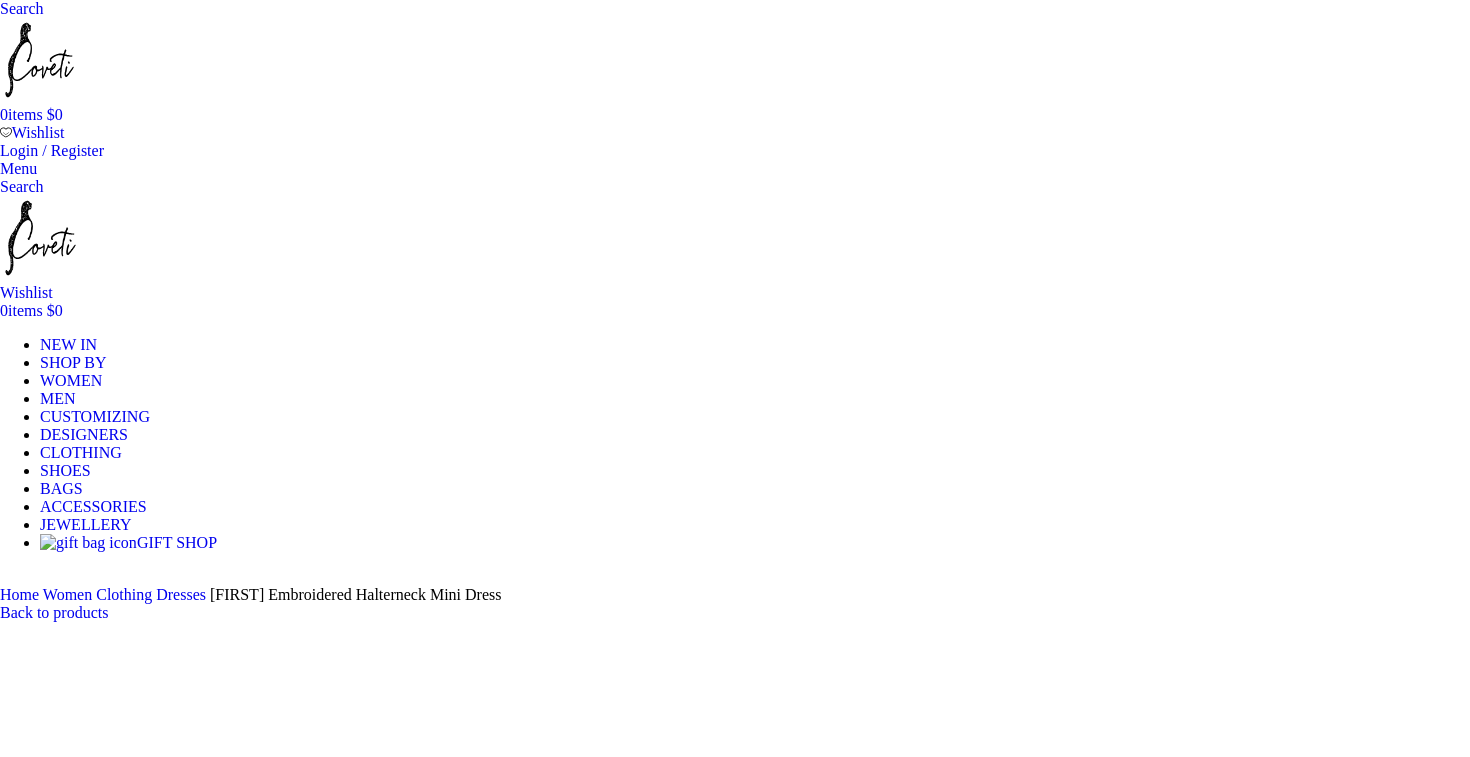 scroll, scrollTop: 191, scrollLeft: 0, axis: vertical 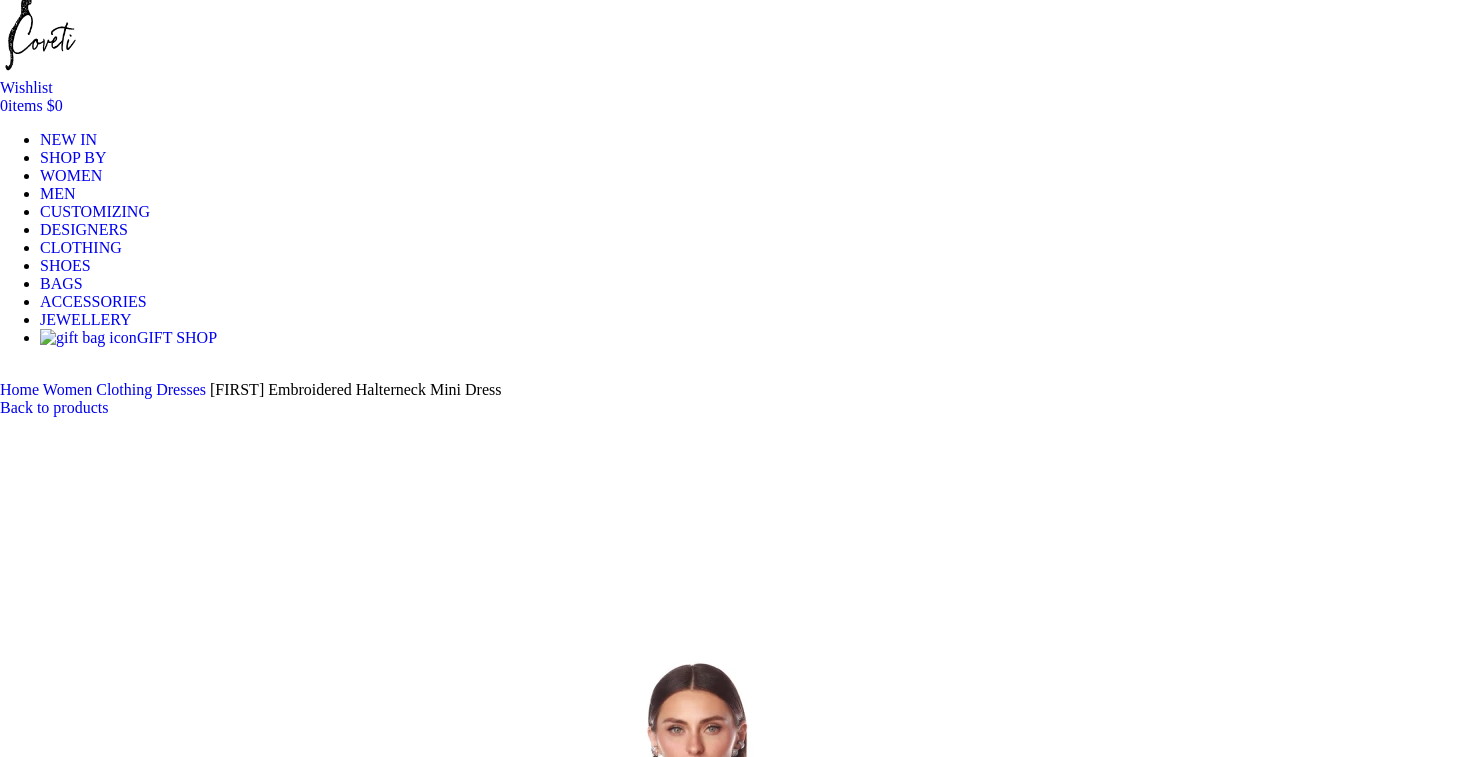 click on "Choose an option 6 UK 8 UK 10 UK 12 UK 14 UK" at bounding box center (108, 8447) 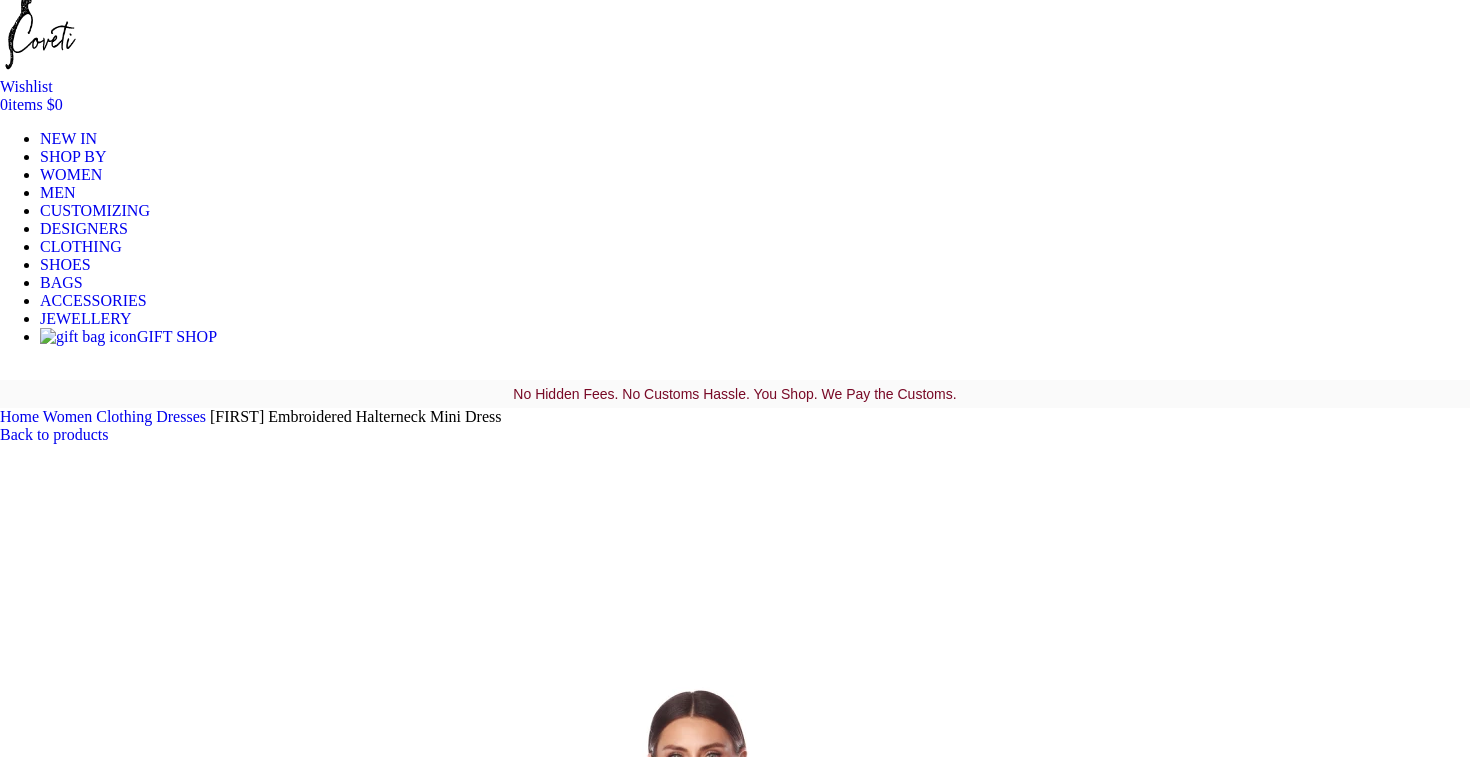 select on "6-uk" 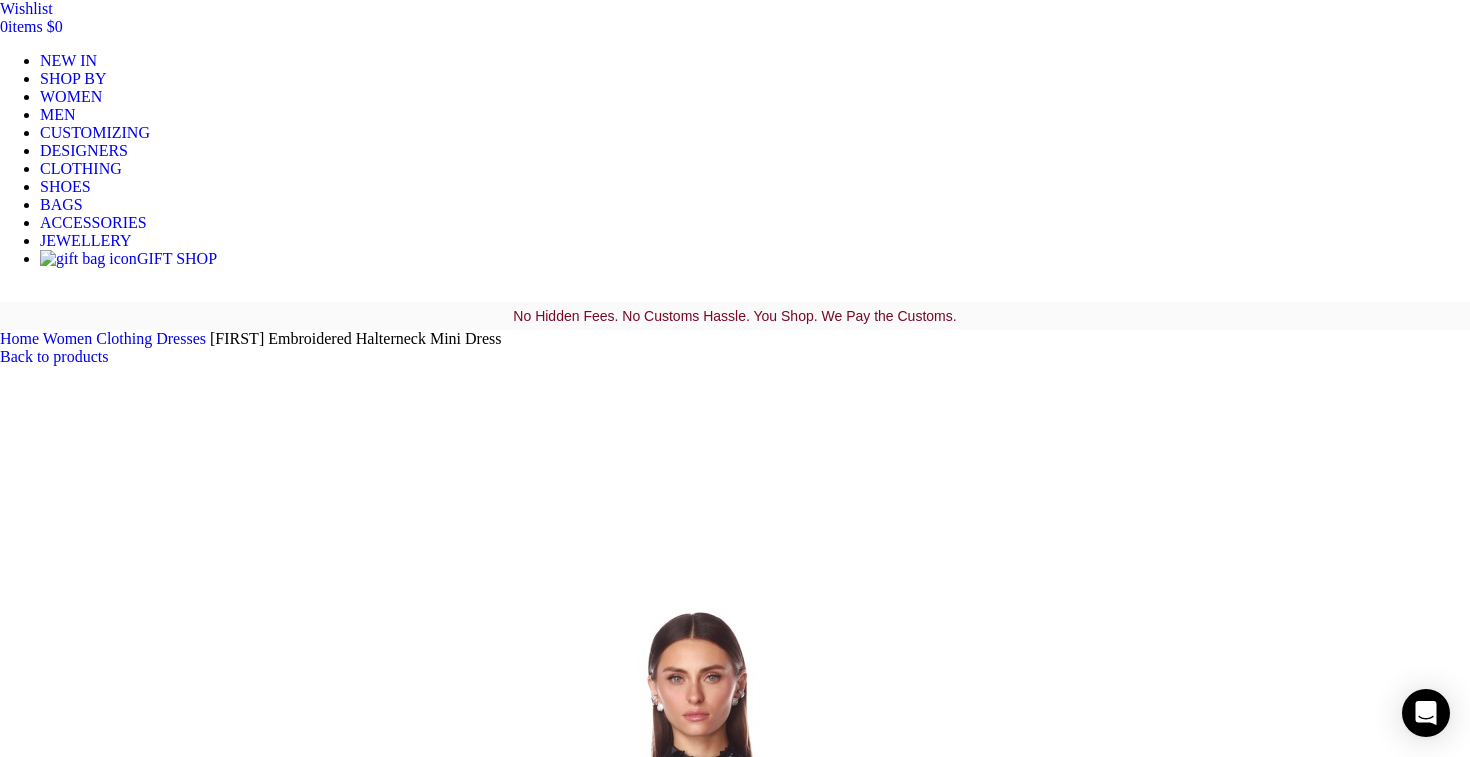 scroll, scrollTop: 286, scrollLeft: 0, axis: vertical 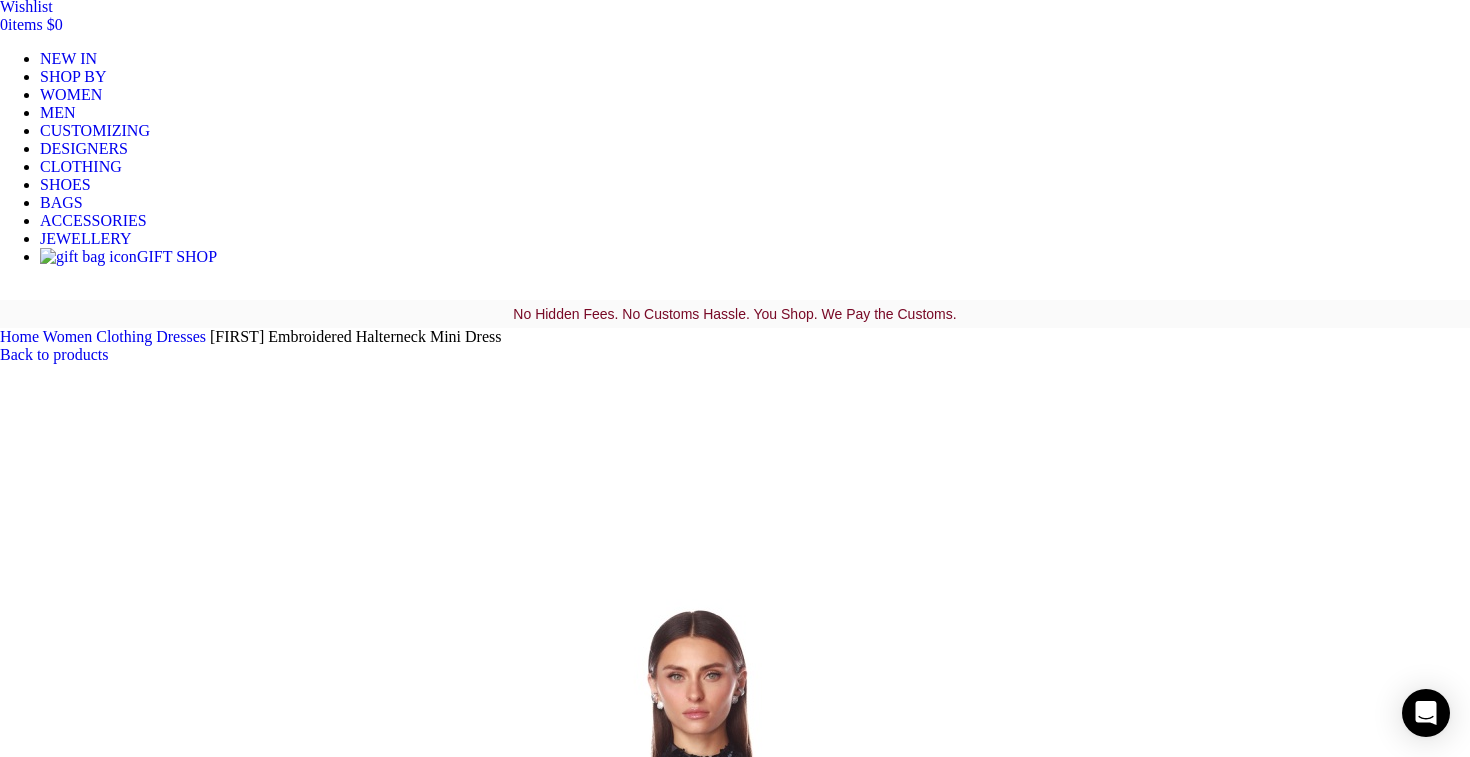 click on "Add to cart" at bounding box center (50, 2324) 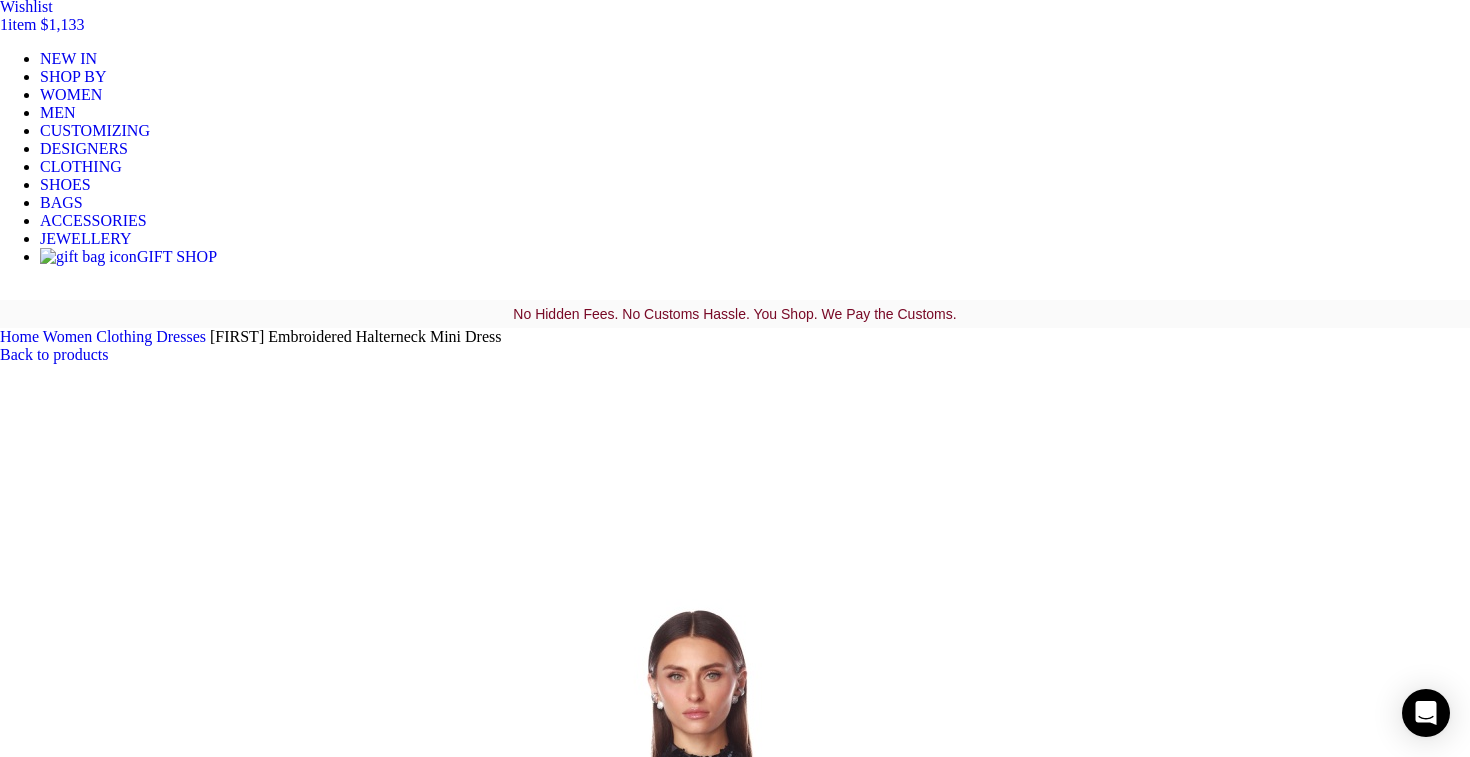 scroll, scrollTop: 0, scrollLeft: 210, axis: horizontal 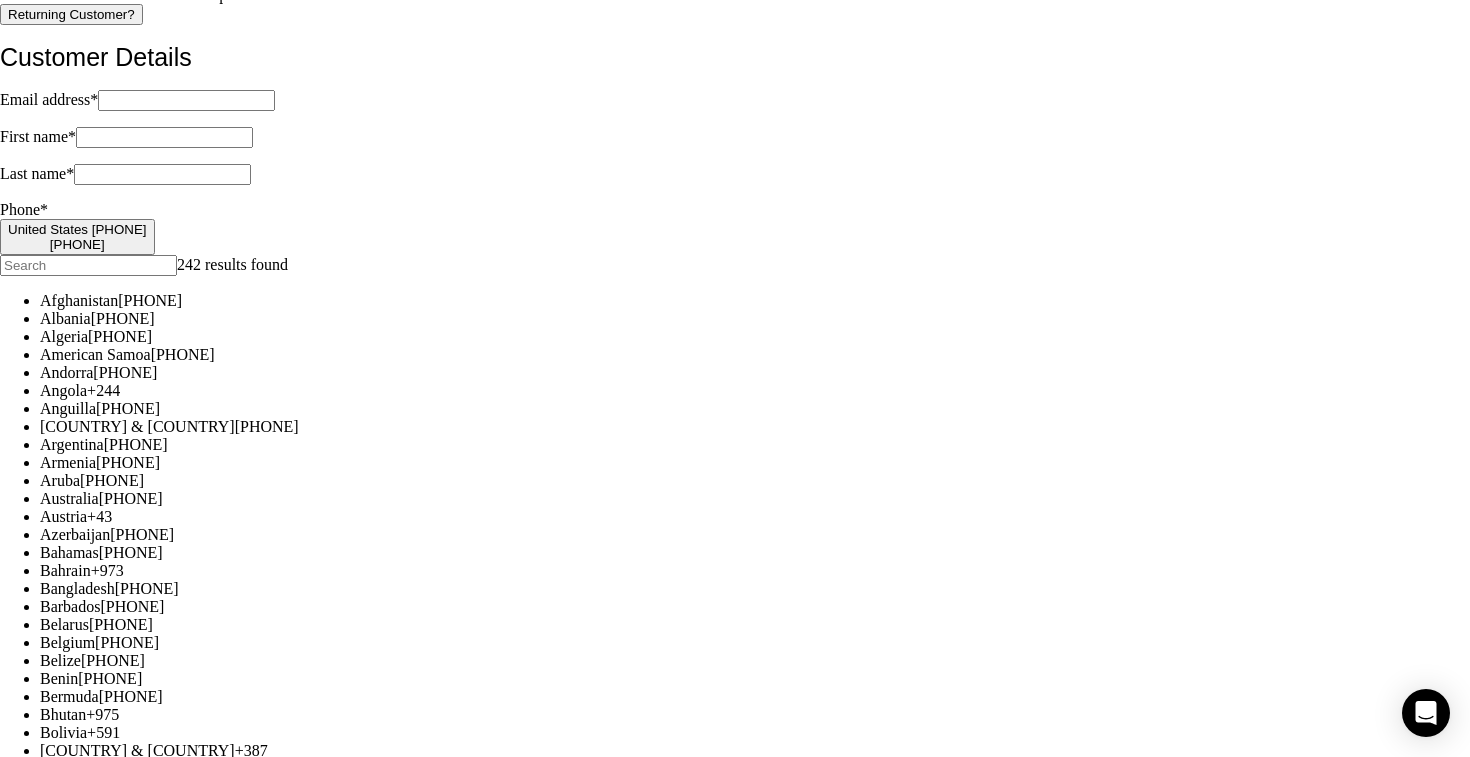 click on "Phone  *" at bounding box center [134, 4674] 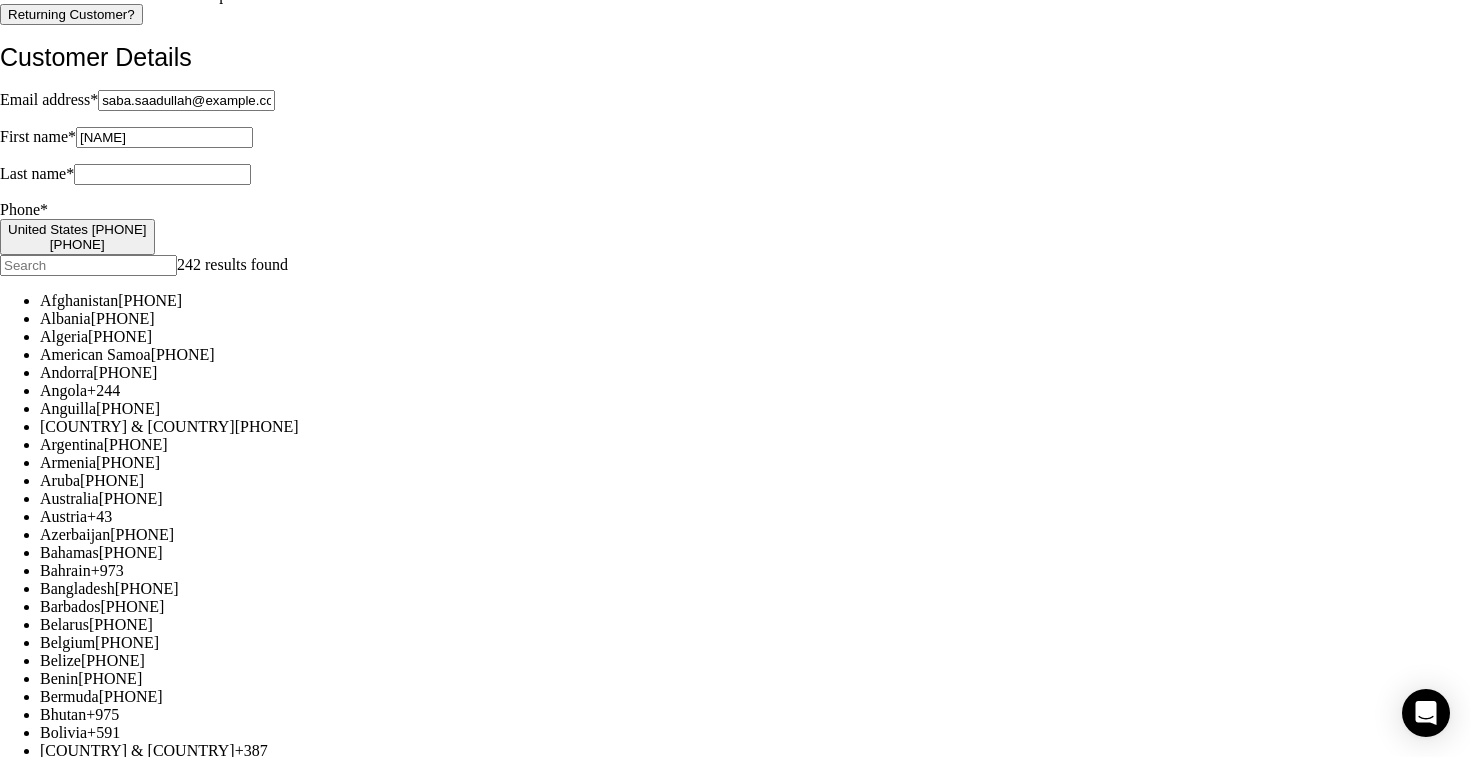 drag, startPoint x: 532, startPoint y: 361, endPoint x: 455, endPoint y: 339, distance: 80.08121 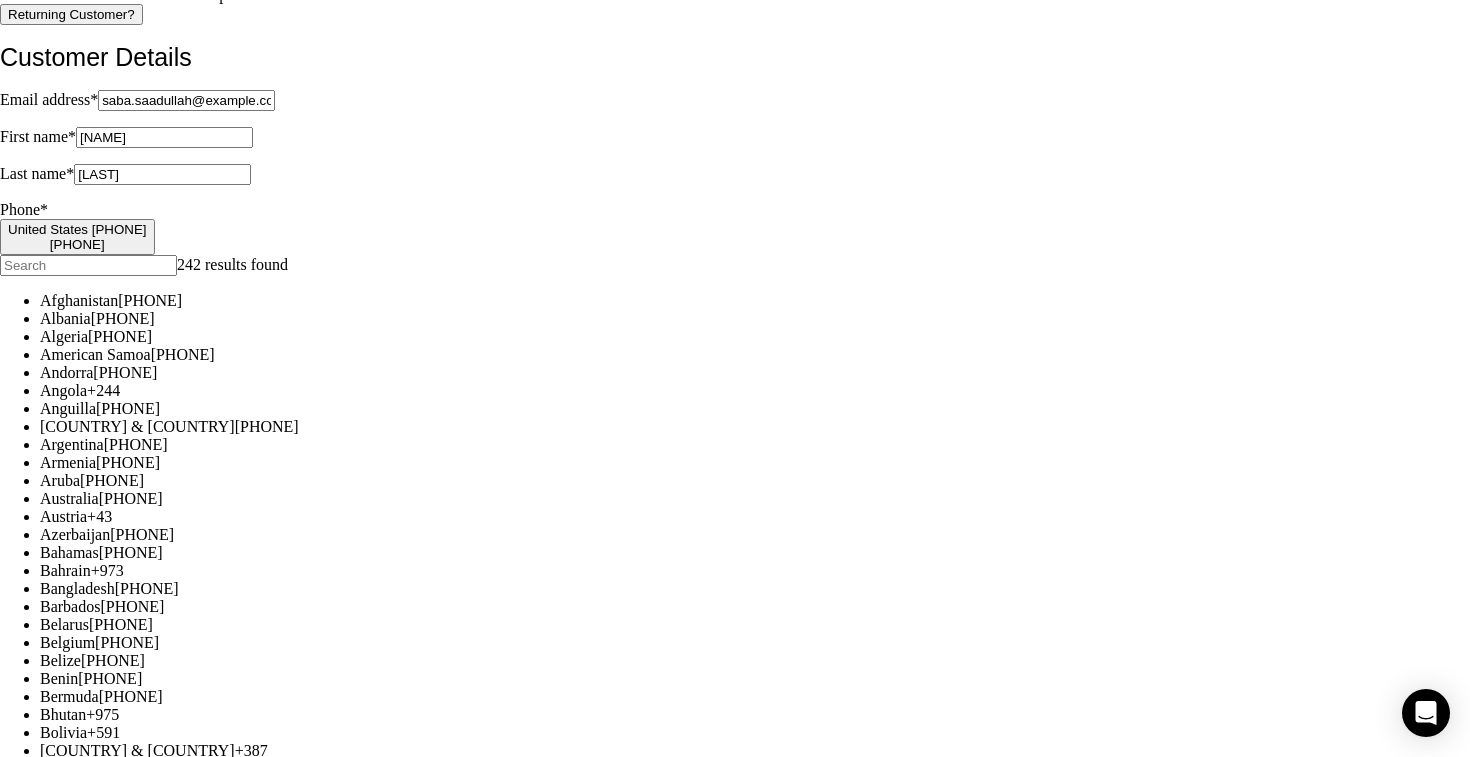 click on "Continue" at bounding box center [34, 4747] 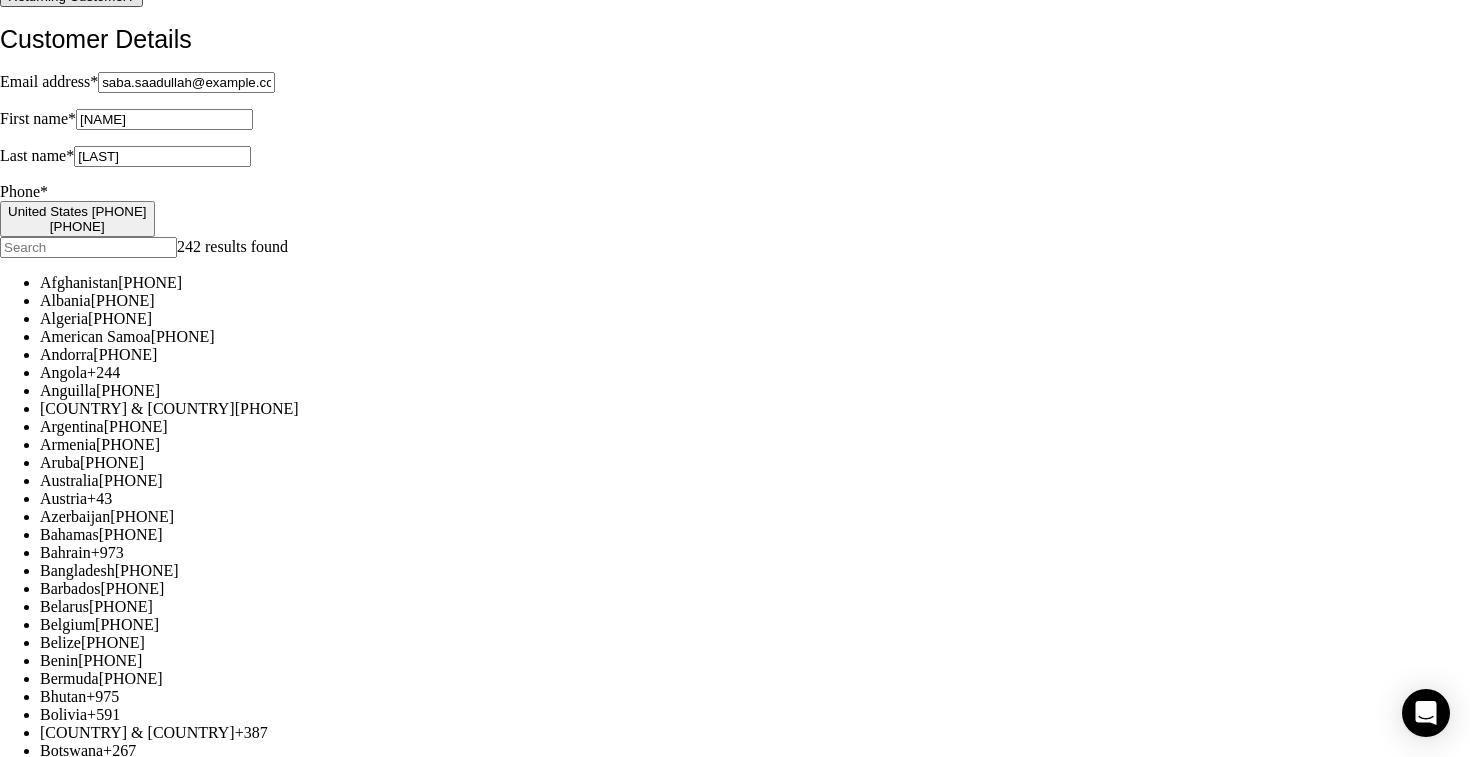 scroll, scrollTop: 71, scrollLeft: 0, axis: vertical 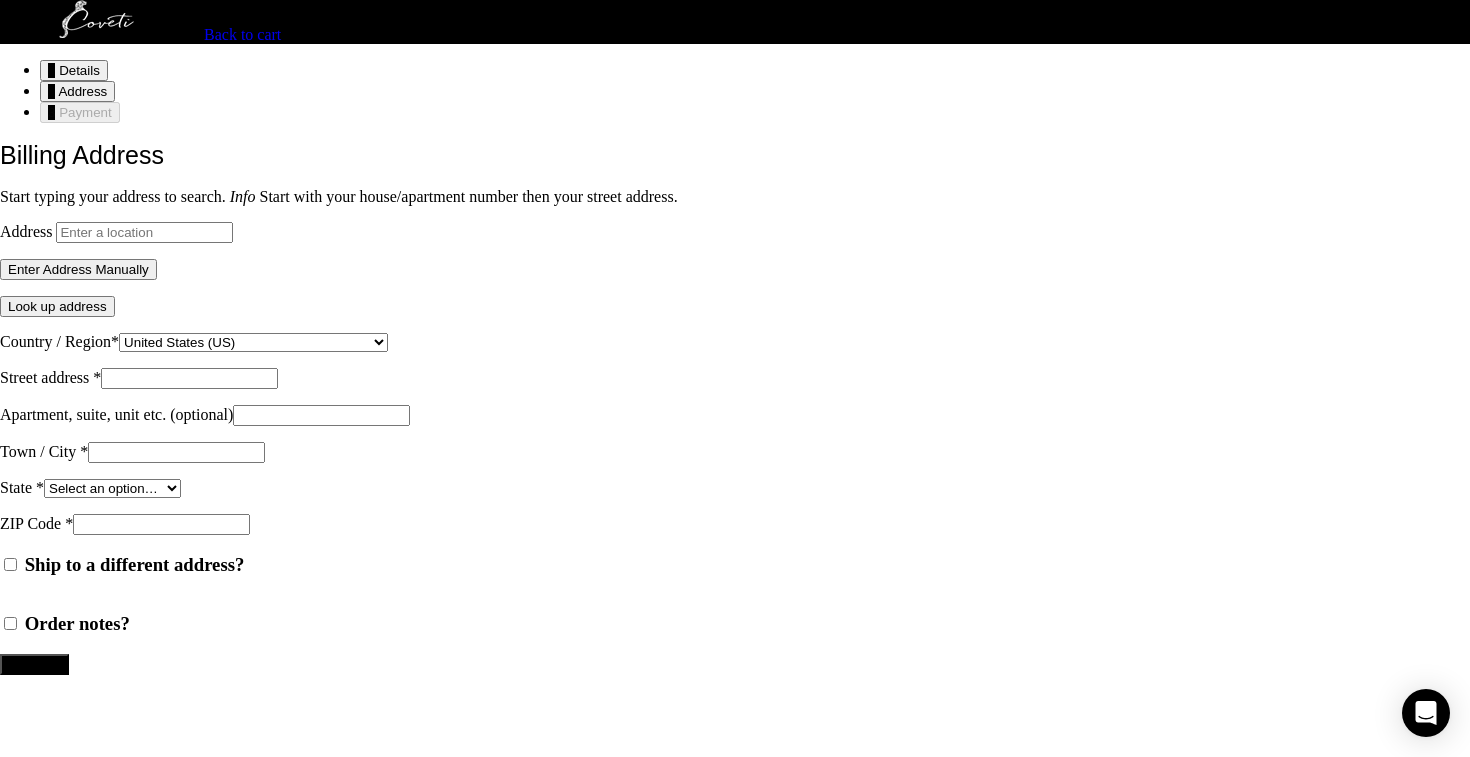 click on "Address" at bounding box center [144, 232] 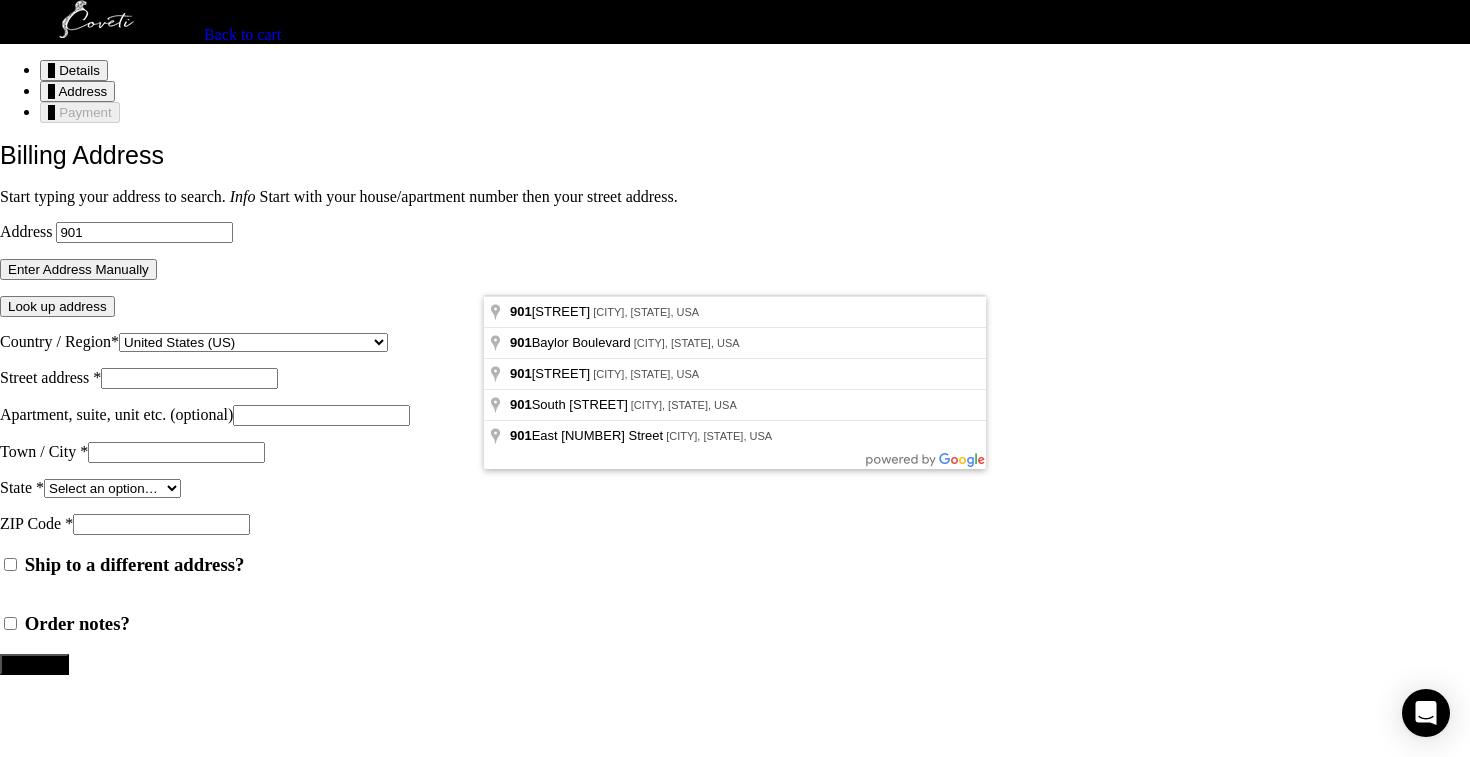 type on "901 Farm to Market Road 700, Big Spring, TX, USA" 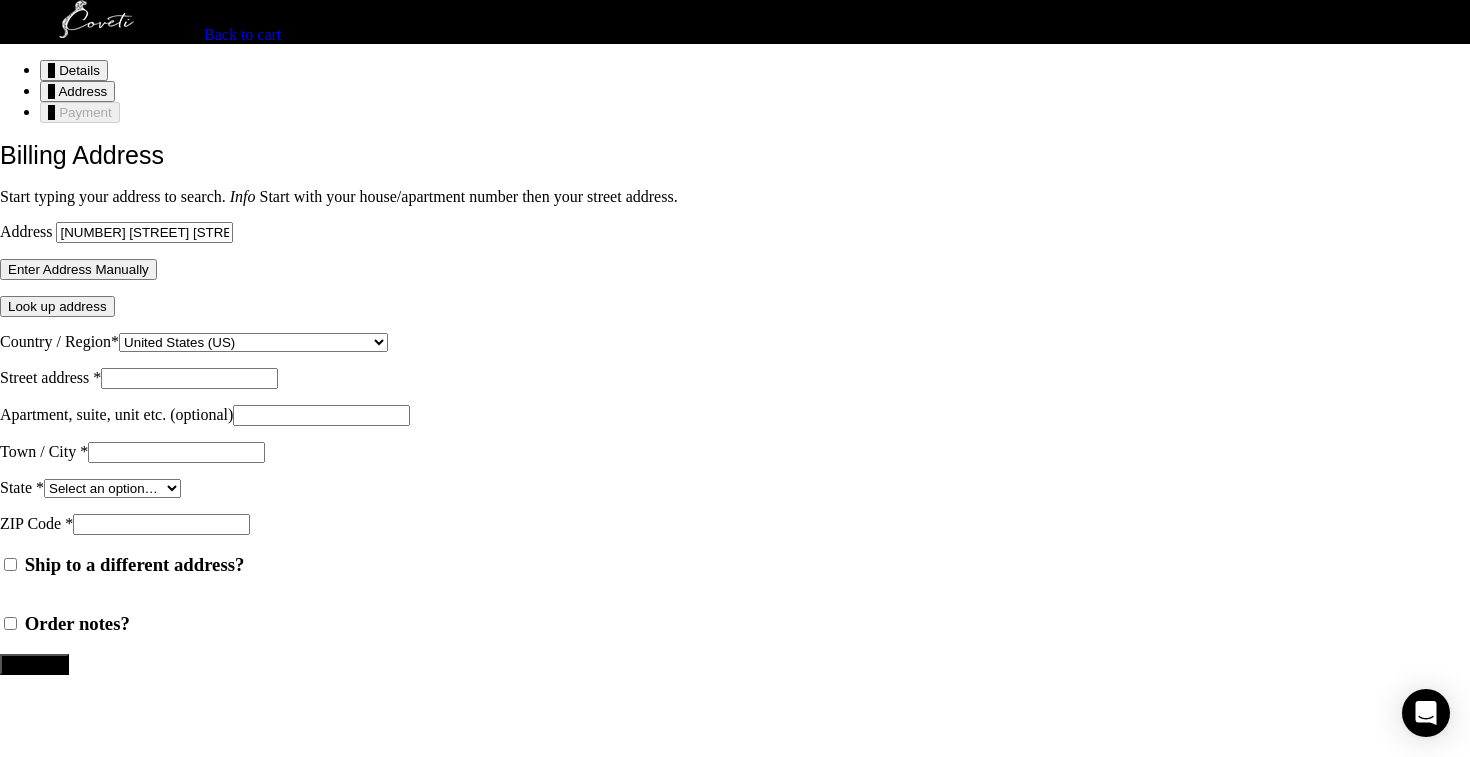 select on "US" 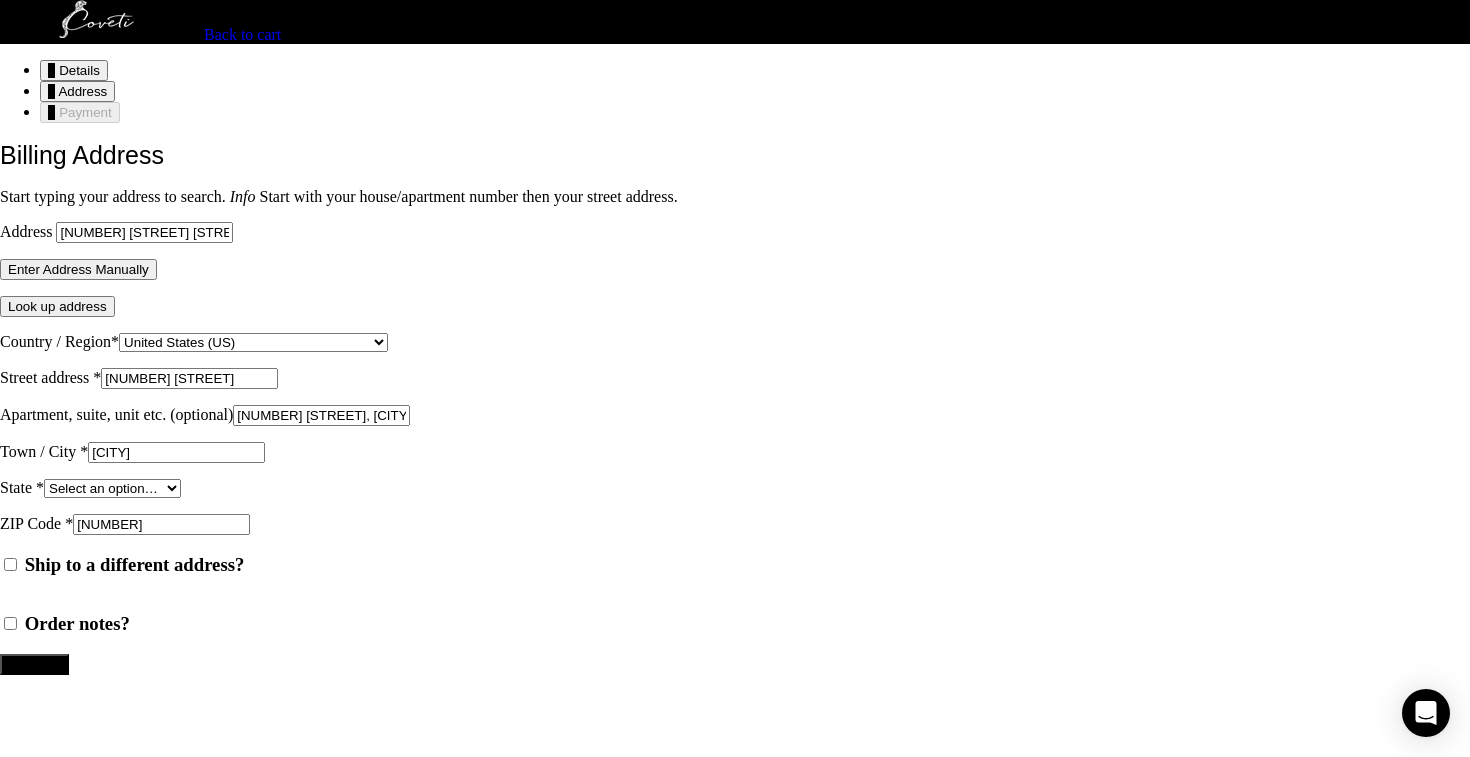 select on "TX" 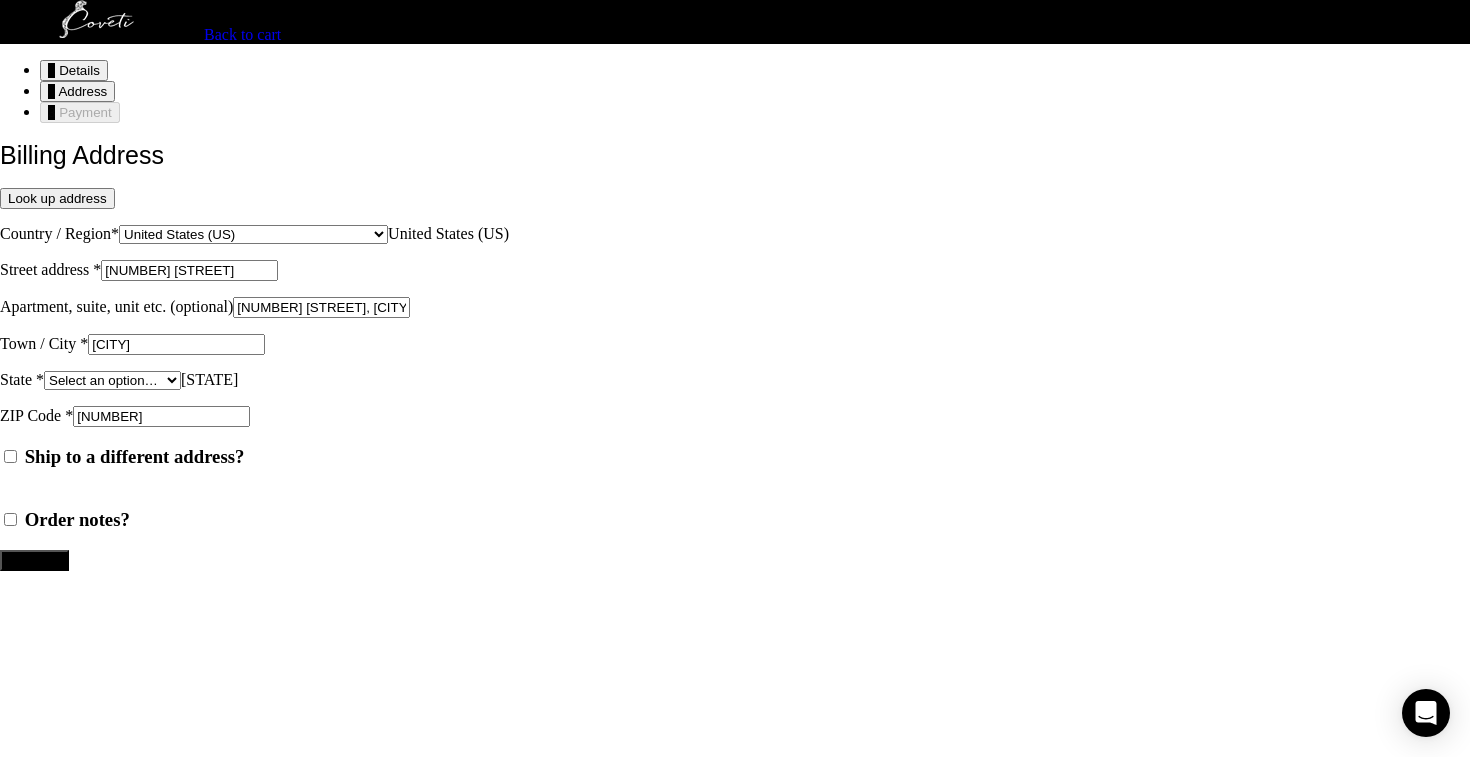 scroll, scrollTop: 182, scrollLeft: 0, axis: vertical 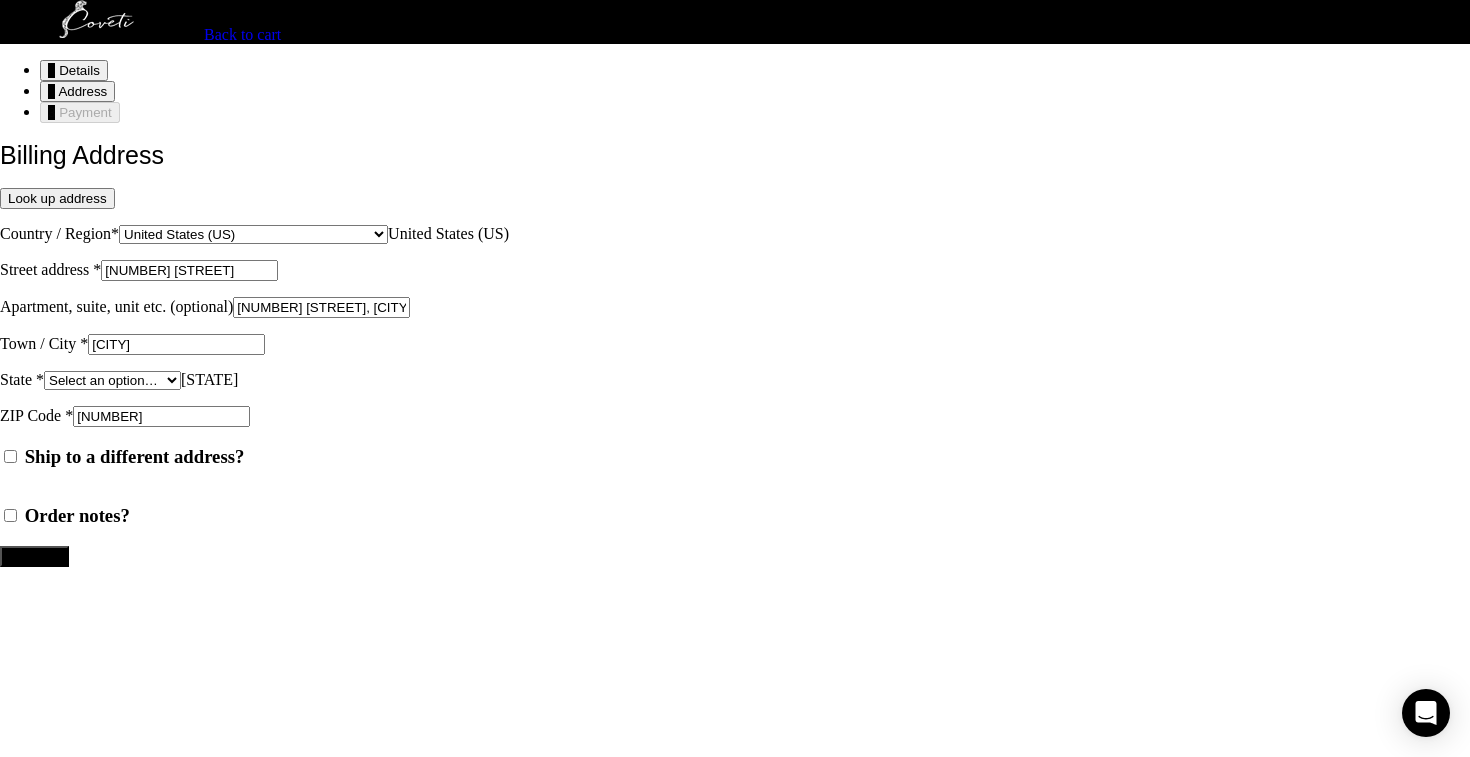 click on "901 FM700" at bounding box center (189, 270) 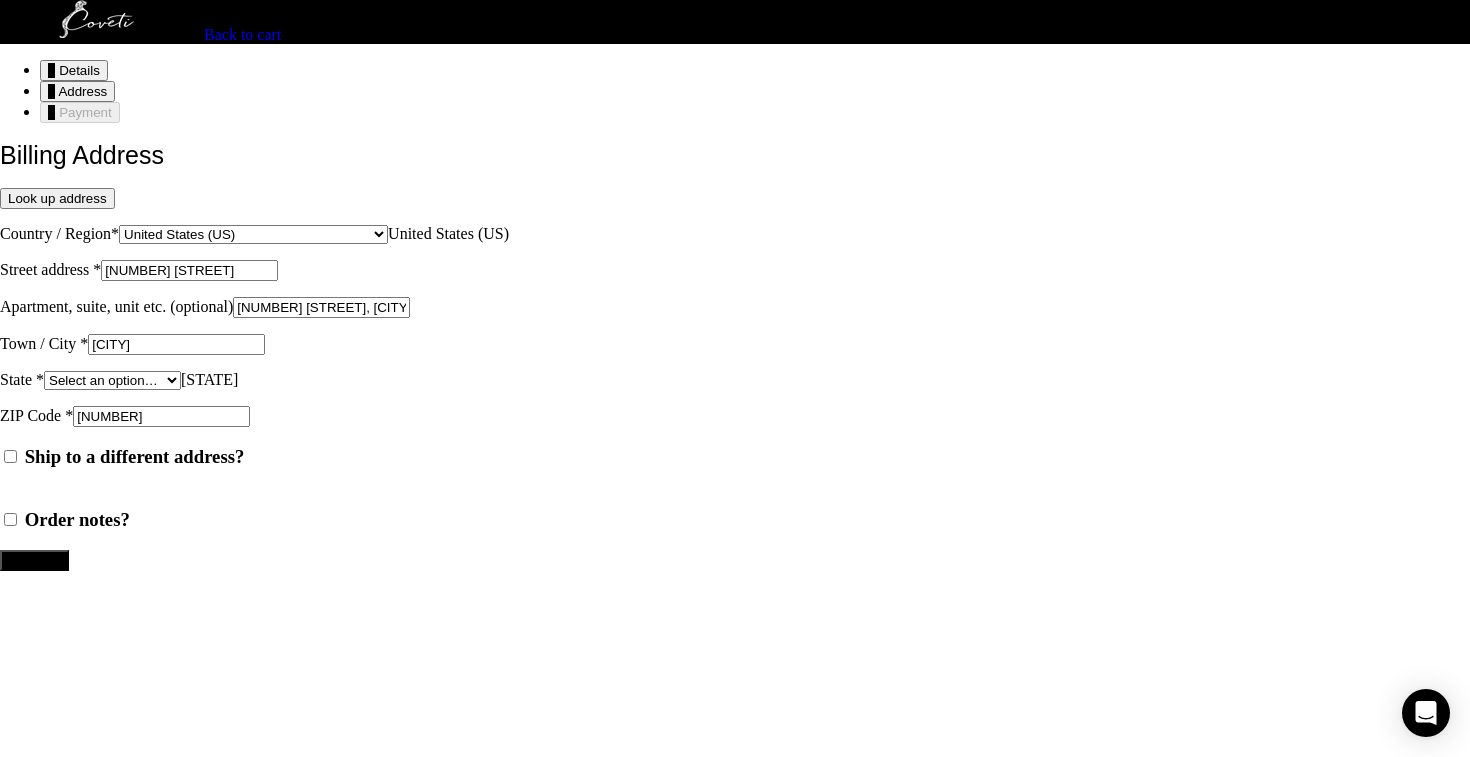 type on "901 E FM700" 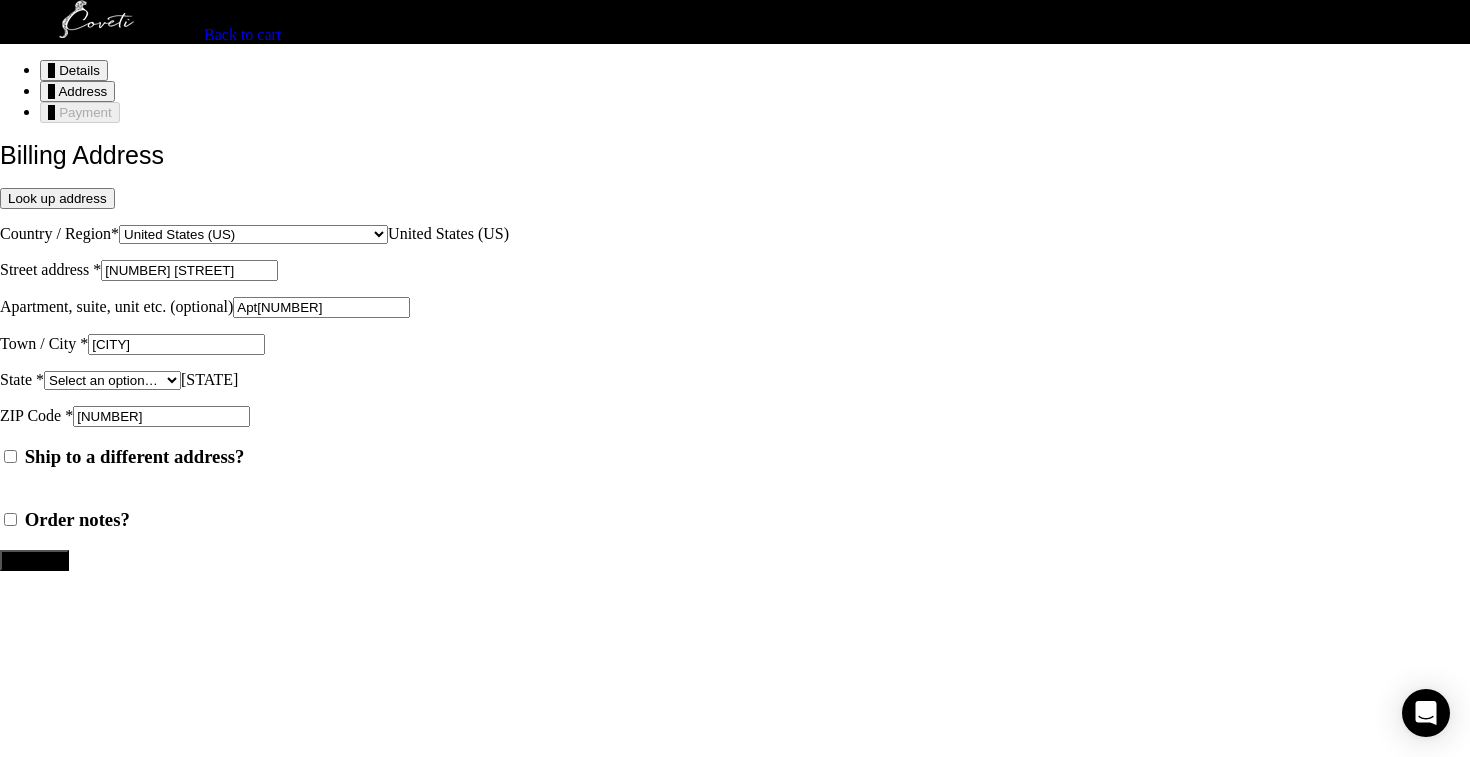 click on "Apt433" at bounding box center [321, 307] 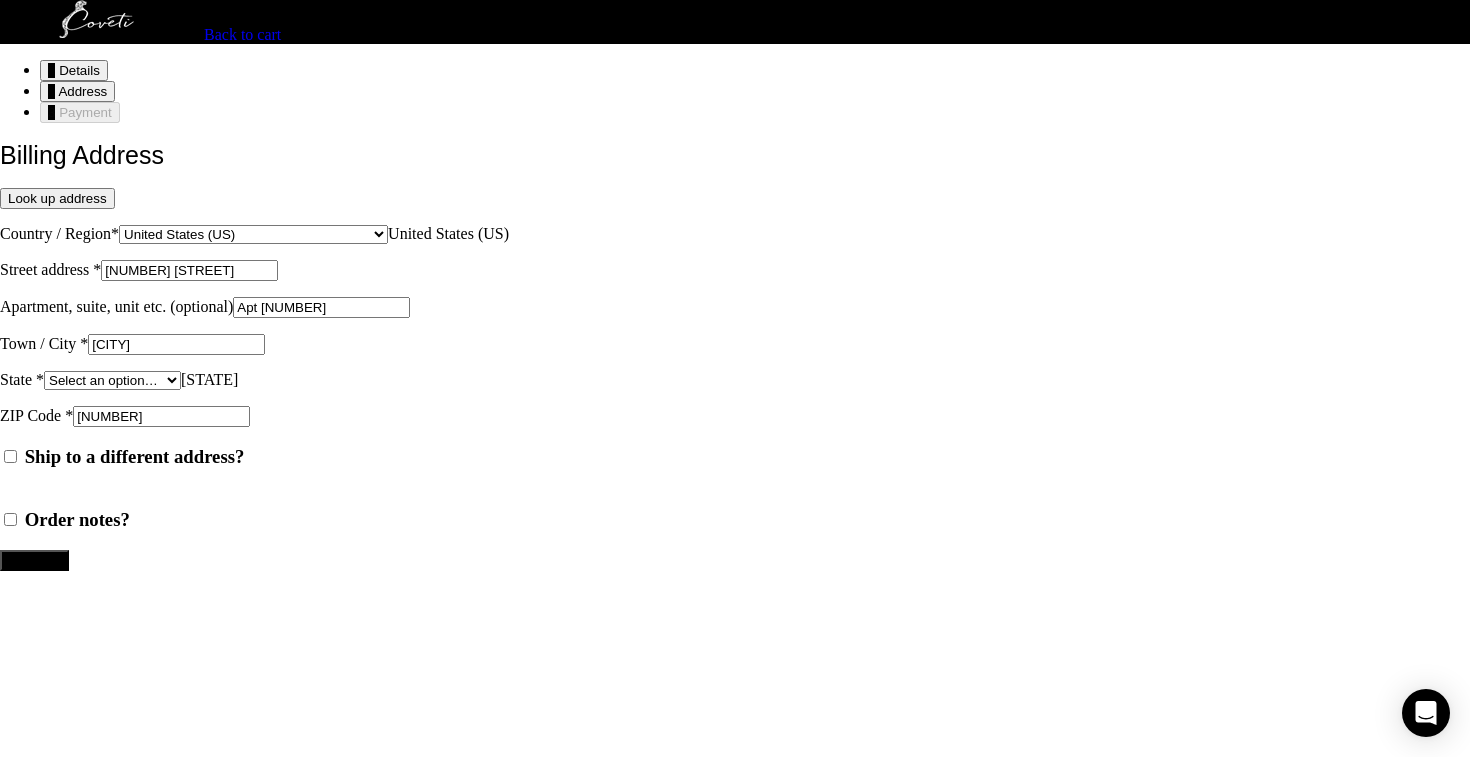 type on "Apt 433" 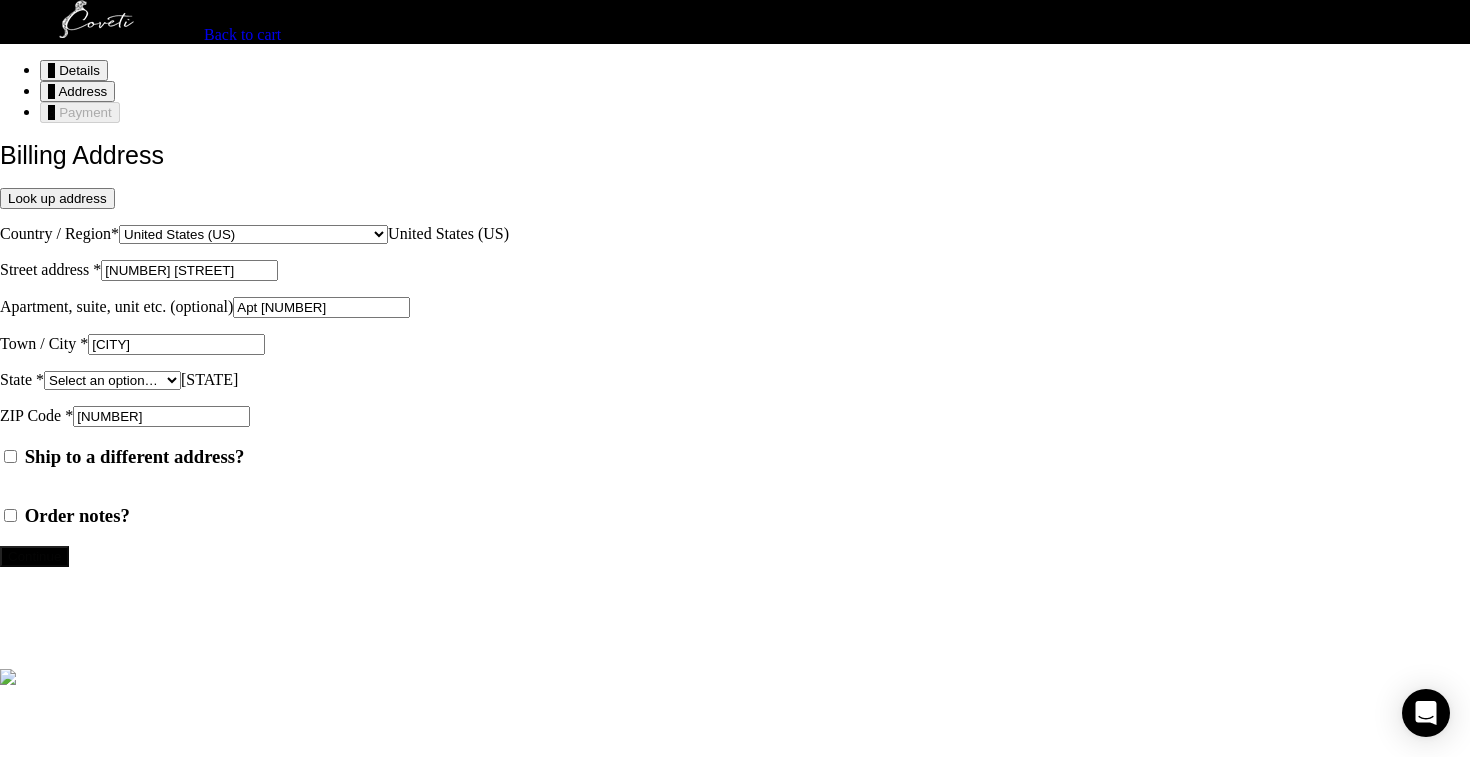 scroll, scrollTop: 117, scrollLeft: 0, axis: vertical 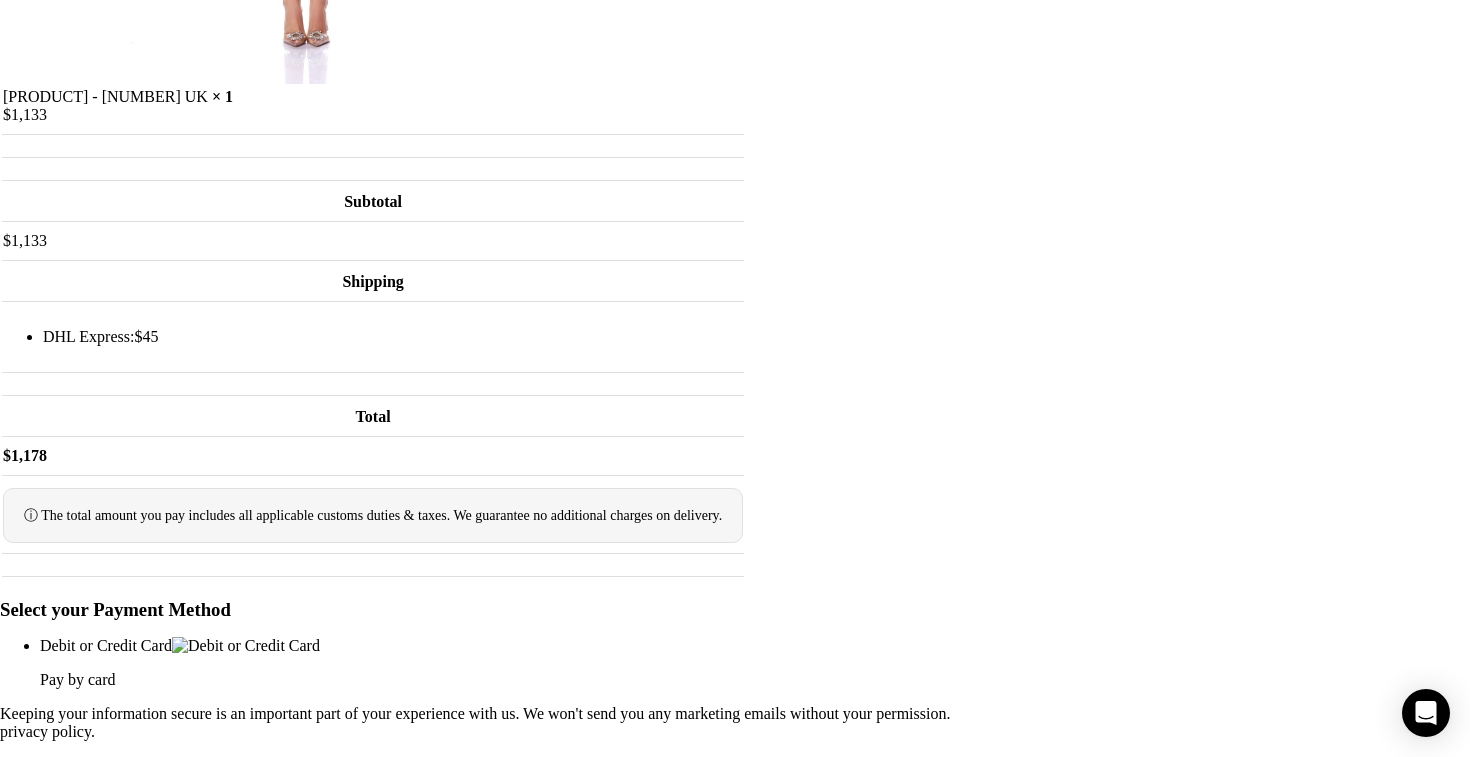 click on "I have read and agree to the website  terms and conditions   *" at bounding box center [10, 766] 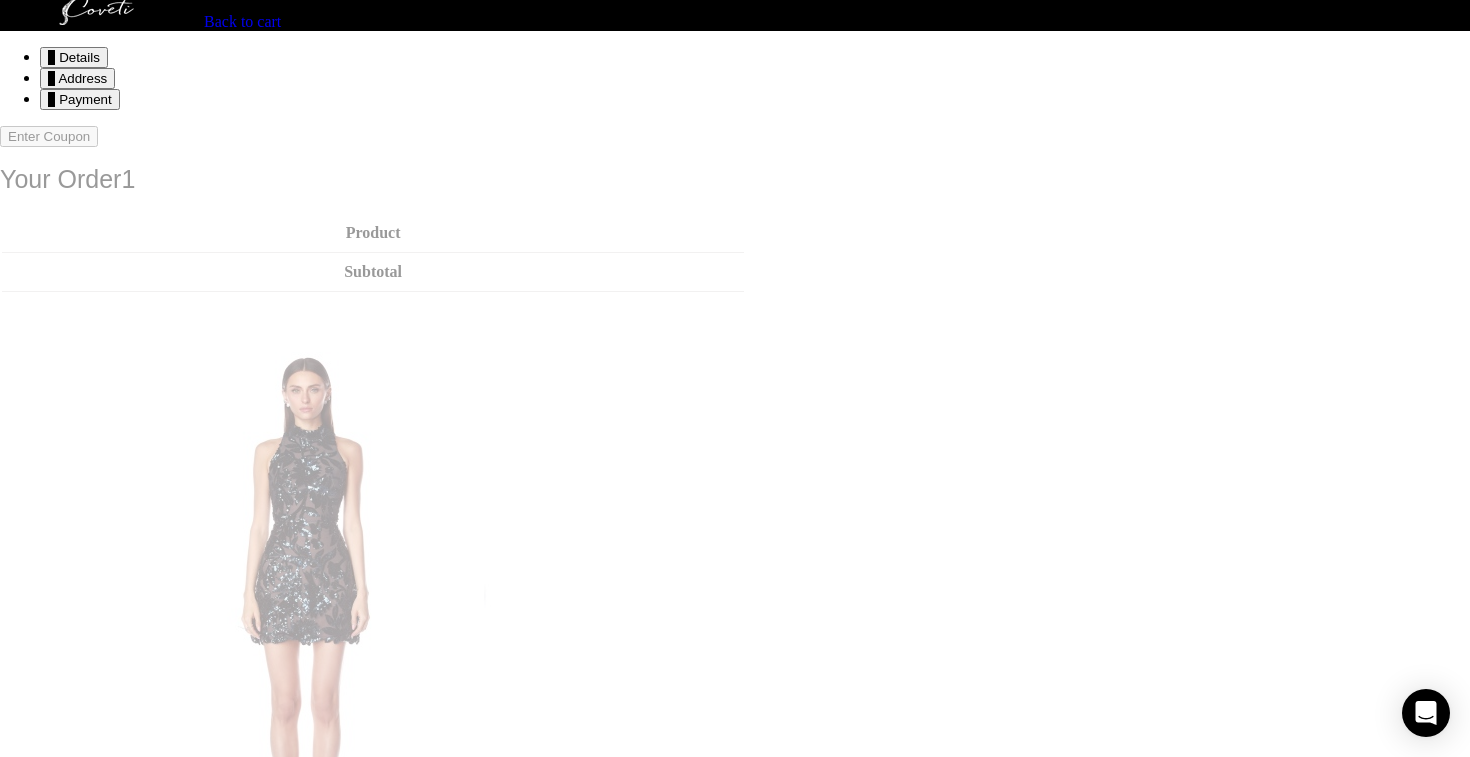 scroll, scrollTop: 0, scrollLeft: 0, axis: both 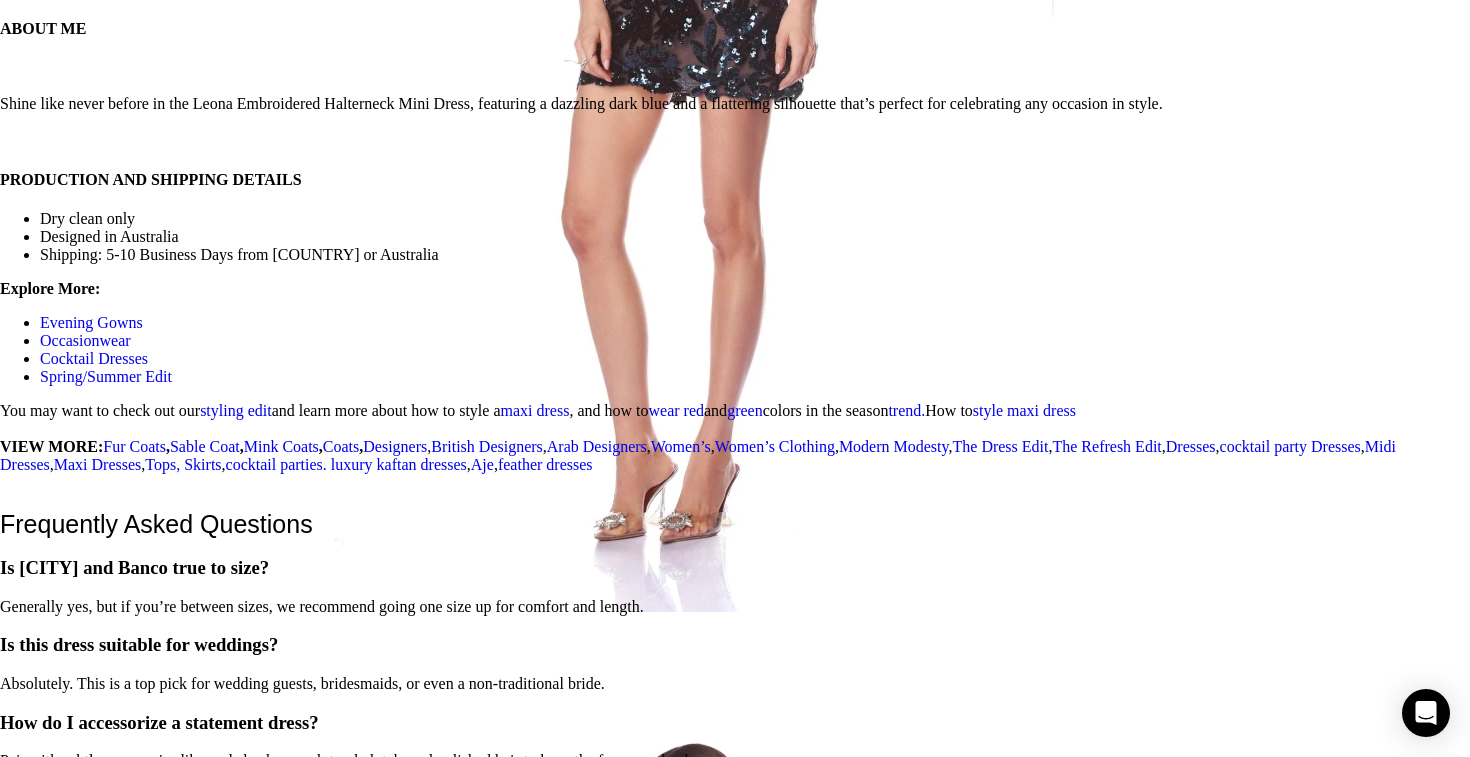 click on "My dress was over $1000 and it arrived in a soft package completely wrinkled. I would think that the packaging should be much better for some of this quality and expense.  It arrived fairly quickly after purchase otherwise I would've given it a much lower rating." at bounding box center (460, 1592) 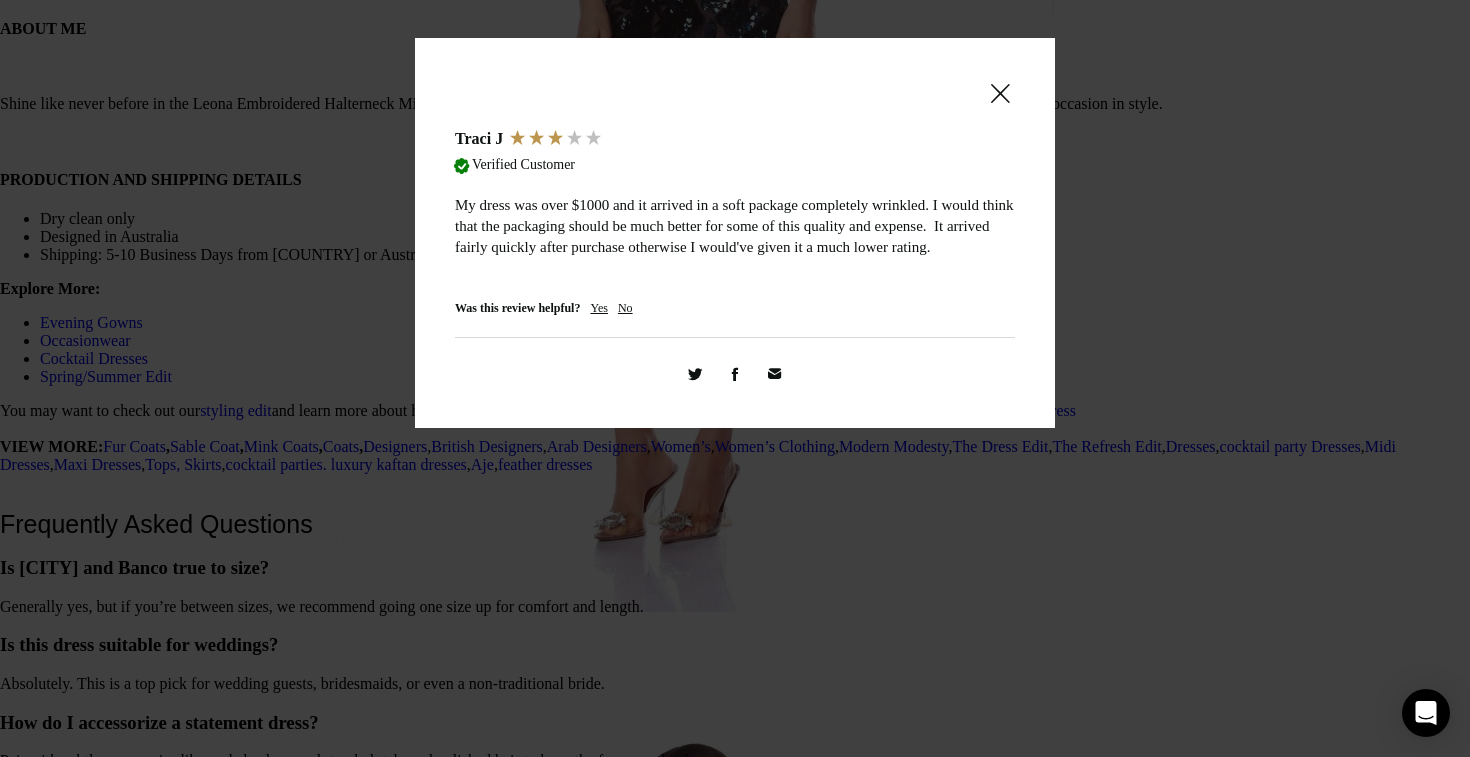 click at bounding box center (1000, 93) 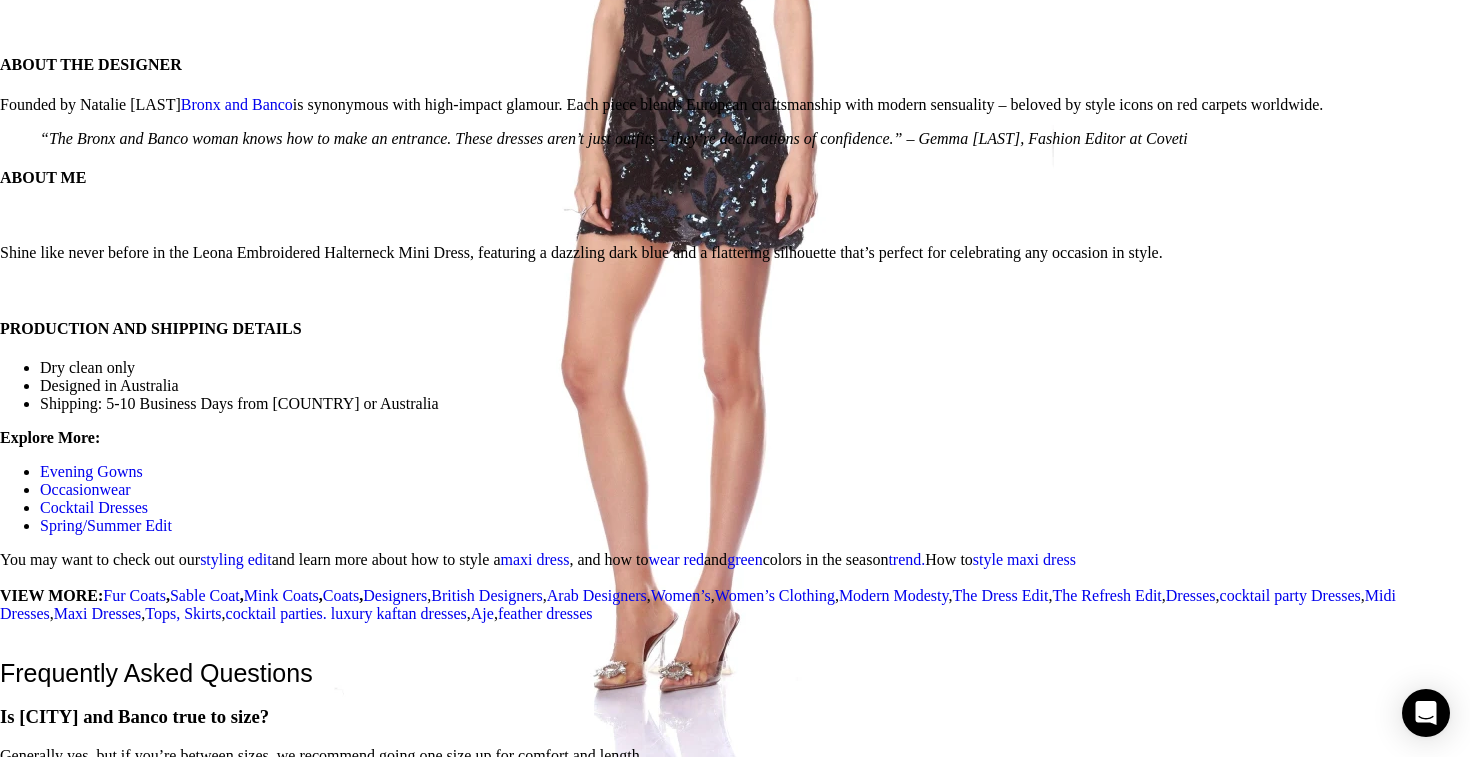 scroll, scrollTop: 3633, scrollLeft: 0, axis: vertical 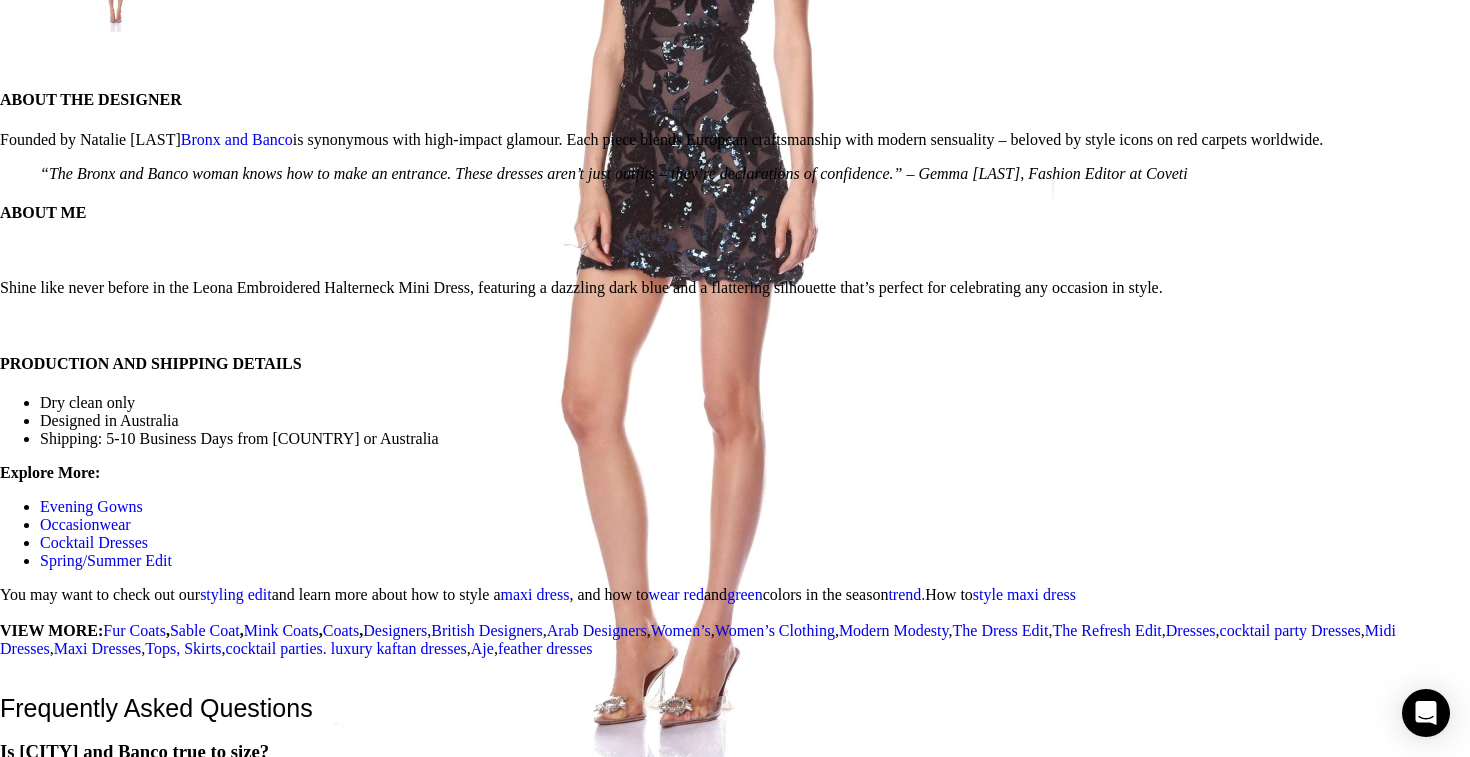 click on "I’m honestly speechless. I just unboxed my schiaparelli mini anatomy bag and it’s even more exquisite in person than I imagined. The gold embroidery, the eye details, and the radiant craftsmanship—it all screams couture magic. The bag feels like a piece of wearable art, not just a fashion statement.
✨ The video I’ve attached really captures the dimensional brilliance and shimmer (honestly, photos don’t do it justice!).
📸 And as you can see from the picture, the unboxing itself felt like a red-carpet moment—wrapped in satin and nestled in luxe packaging that made the entire experience feel indulgent and special.
A huge thank you to Coveti for delivering such an exclusive and iconic piece with care and elegance. From order to delivery, the service was seamless, and the curation is unmatched. I’ll definitely be coming back for more collectible pieces.
This Schiaparelli bag isn’t just fashion it’s fantasy." at bounding box center (740, 1776) 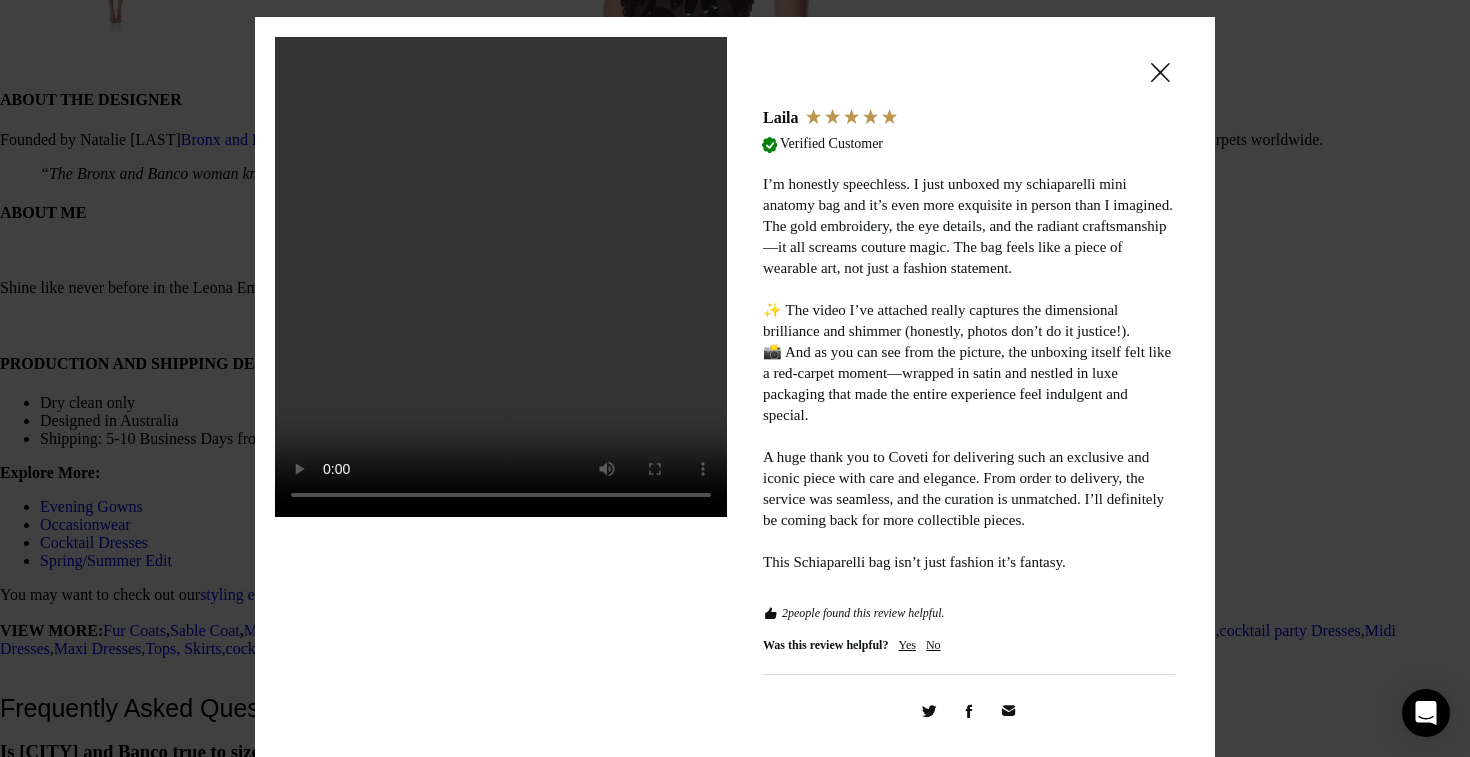 scroll, scrollTop: 24, scrollLeft: 0, axis: vertical 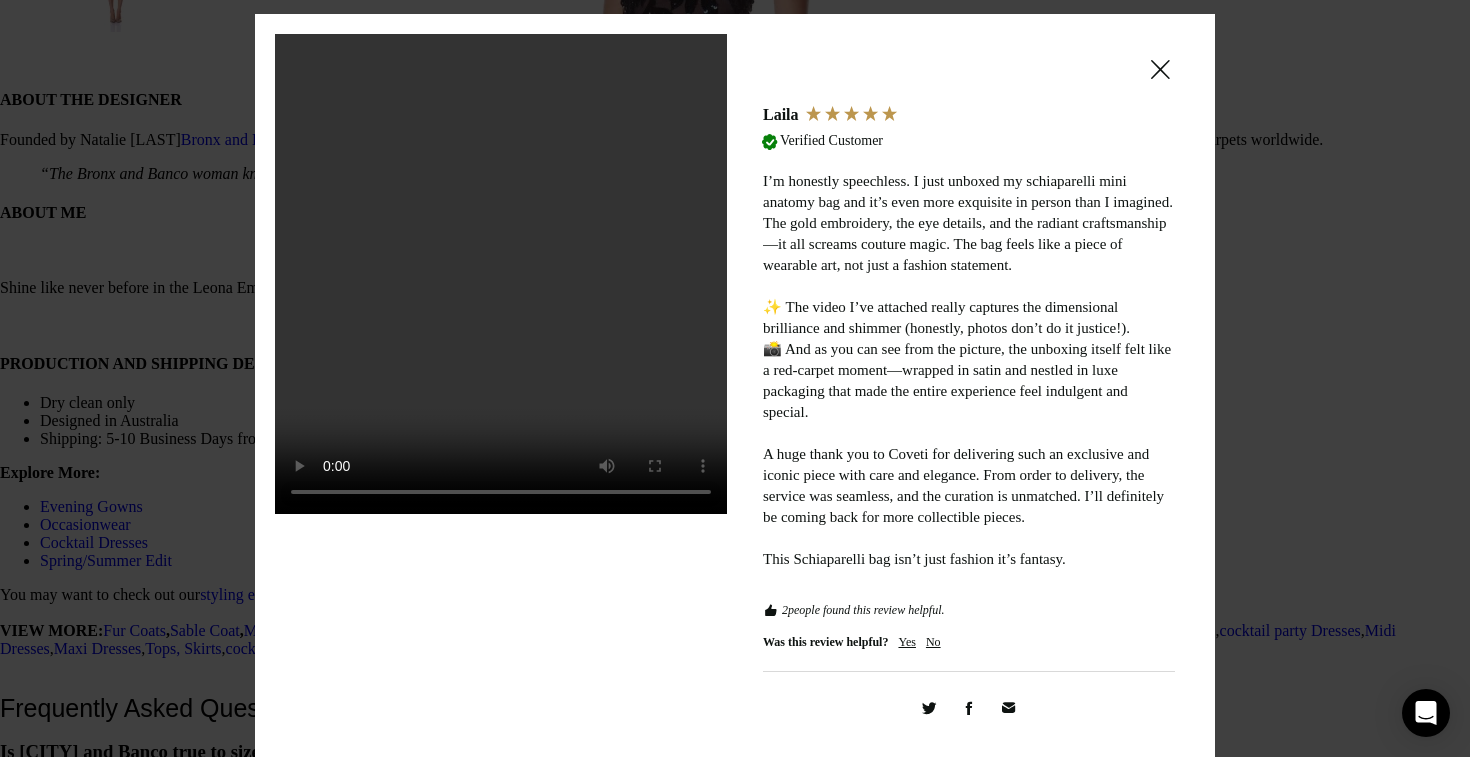 click at bounding box center (1160, 69) 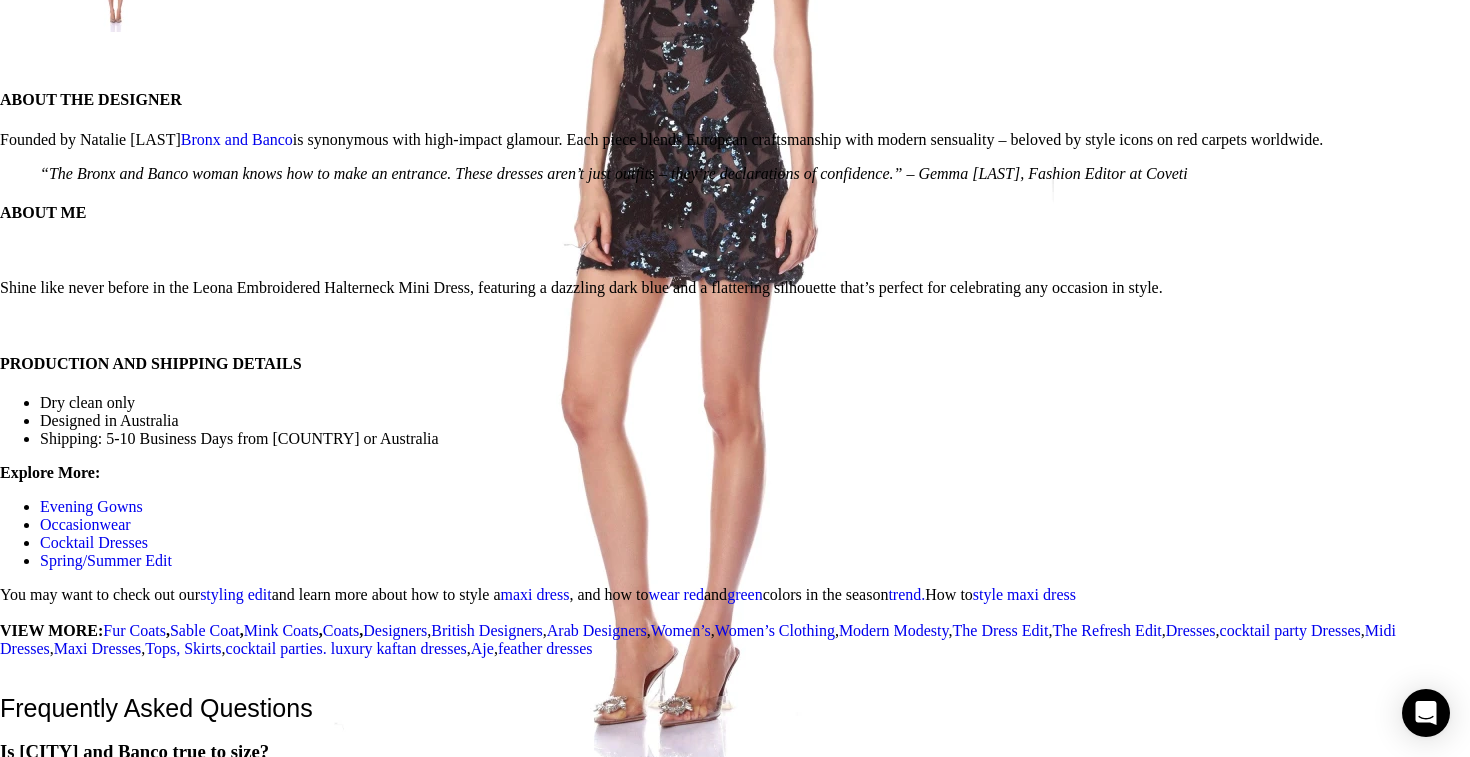 scroll, scrollTop: 0, scrollLeft: 210, axis: horizontal 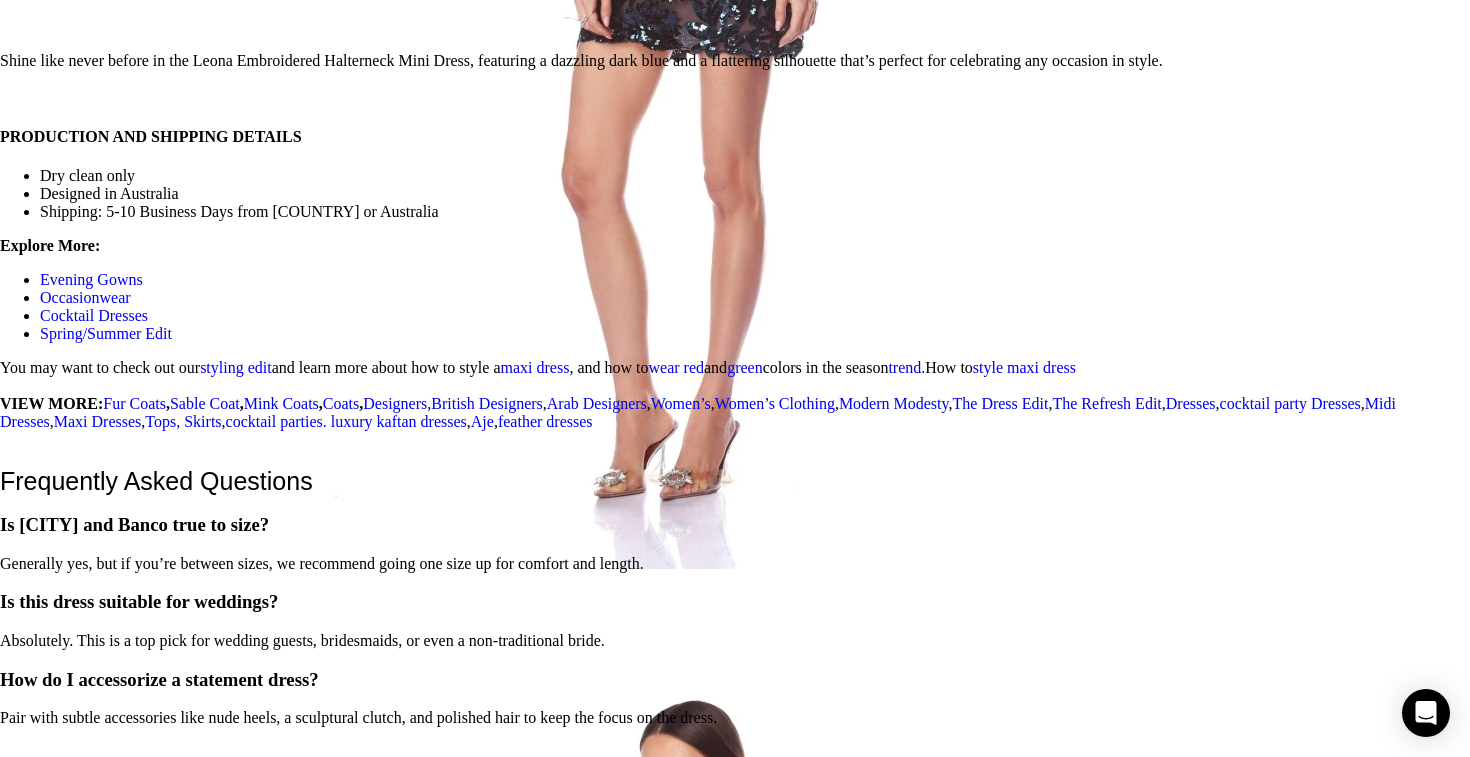 click on "No Hidden Fees. No Customs Hassle. You Shop. We Pay the Customs.
Home
Women
Clothing
Dresses
Leona Embroidered Halterneck Mini Dress
Maraya Teal Sequin Mini Dress
$ 1,041
Back to products
Amalia Powder Blue Gown
$ 2,050
Add to wishlist
Click to enlarge" at bounding box center [735, -139] 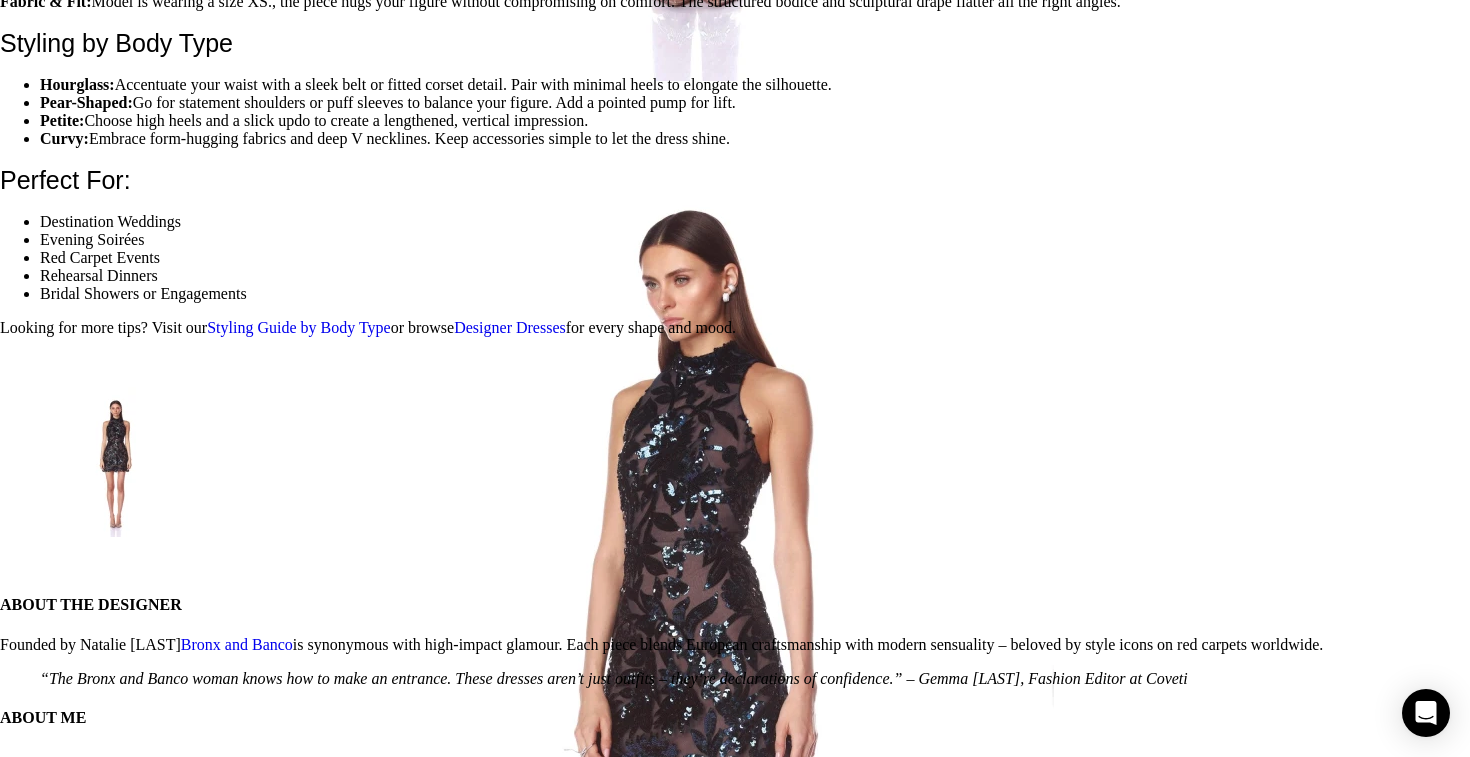 scroll, scrollTop: 3070, scrollLeft: 0, axis: vertical 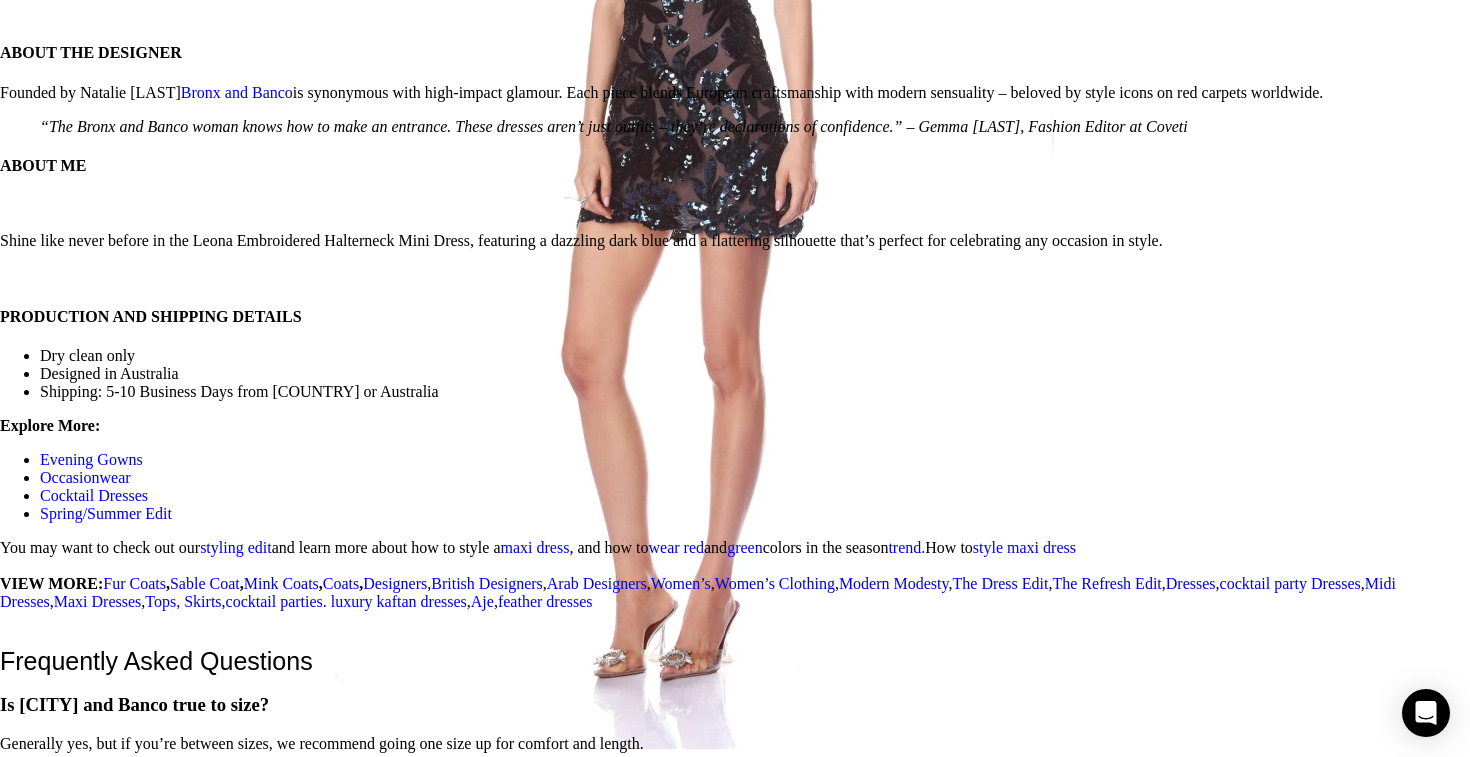 click at bounding box center [1455, 1723] 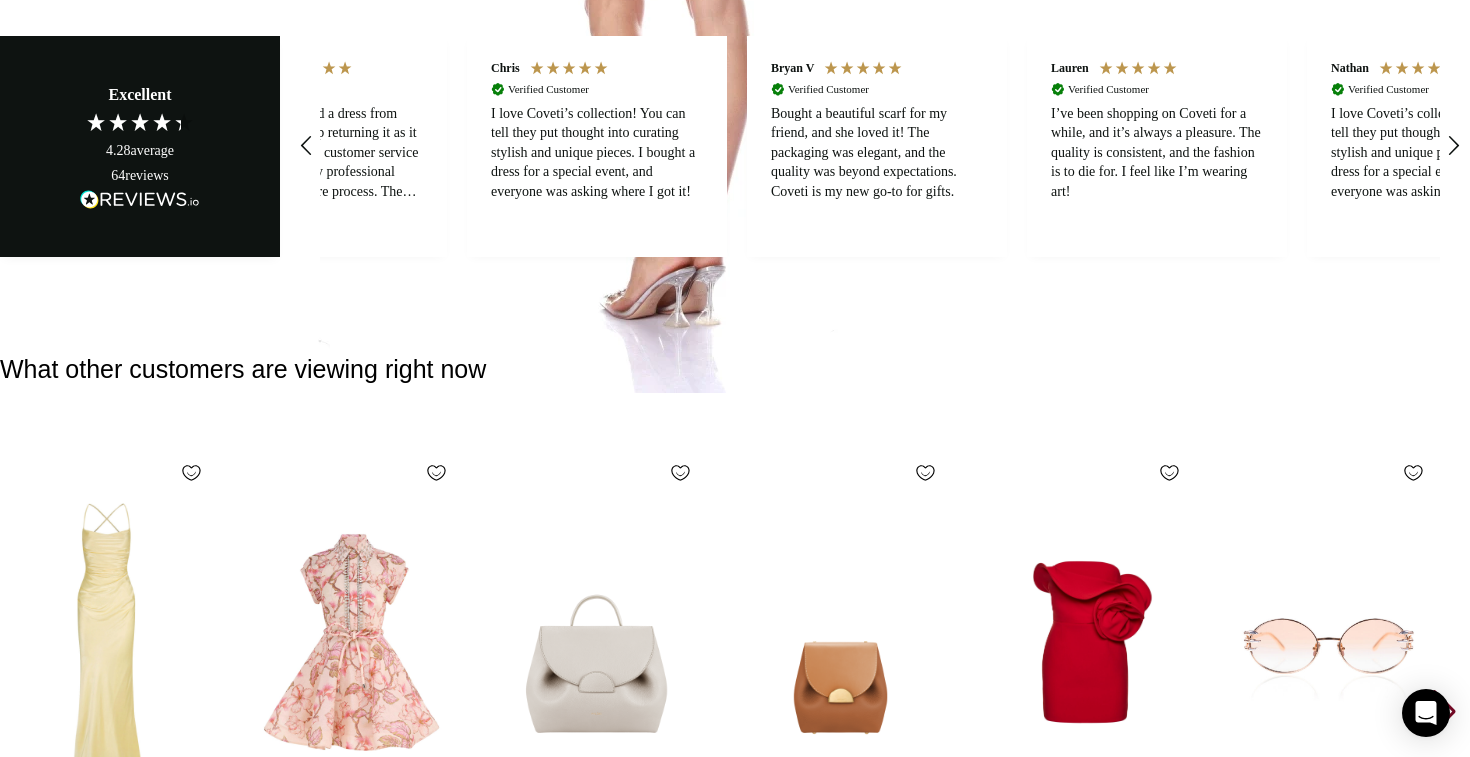scroll, scrollTop: 5245, scrollLeft: 0, axis: vertical 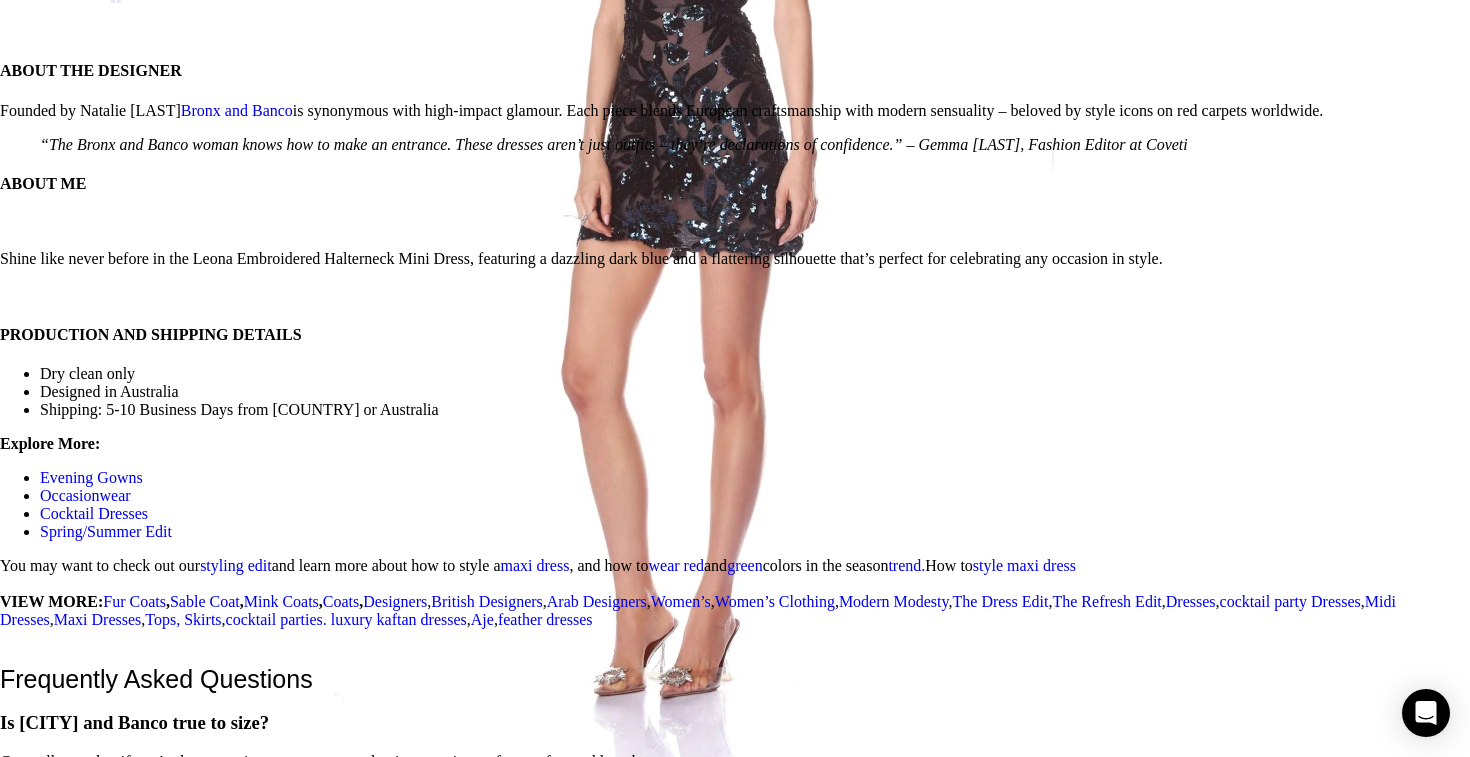 click at bounding box center [1455, 1741] 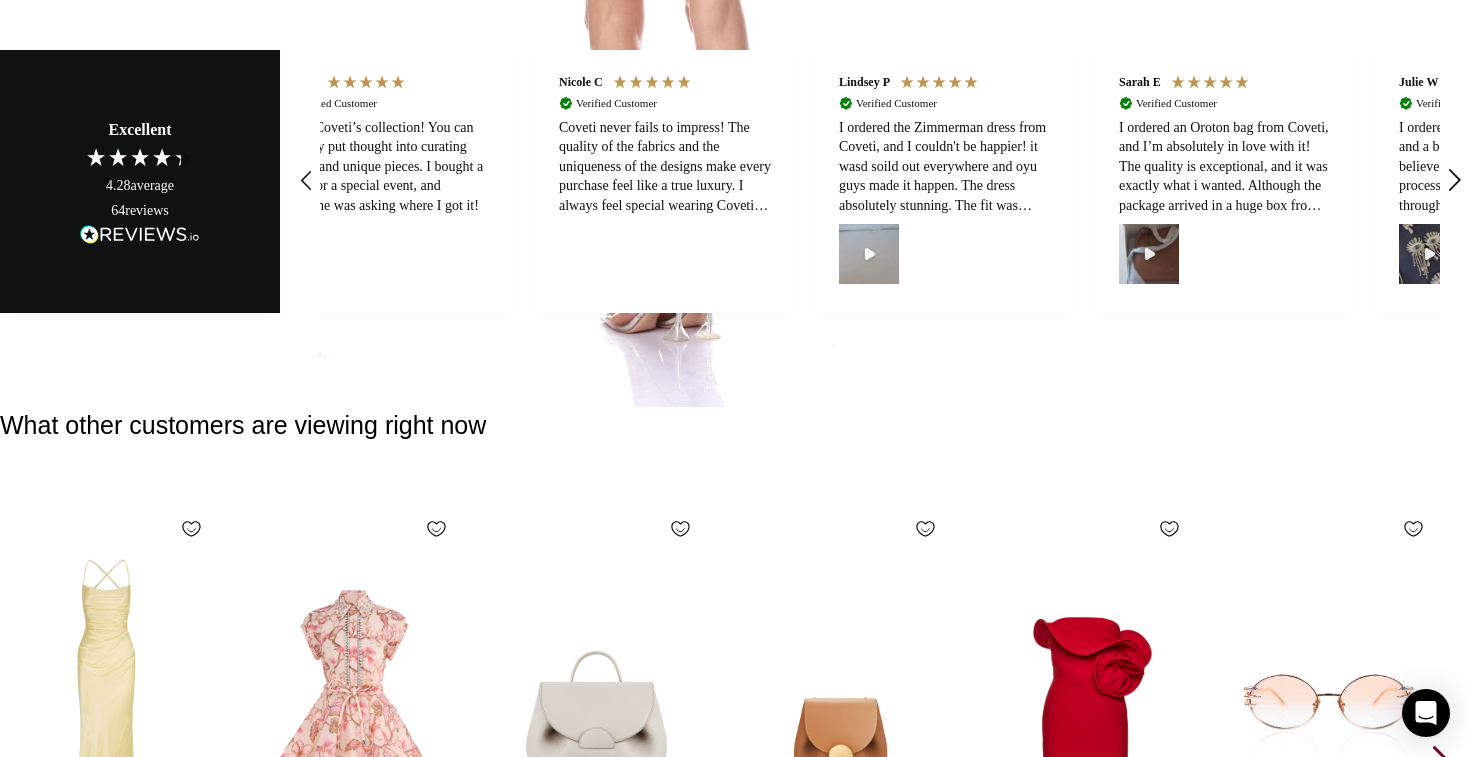scroll, scrollTop: 5599, scrollLeft: 0, axis: vertical 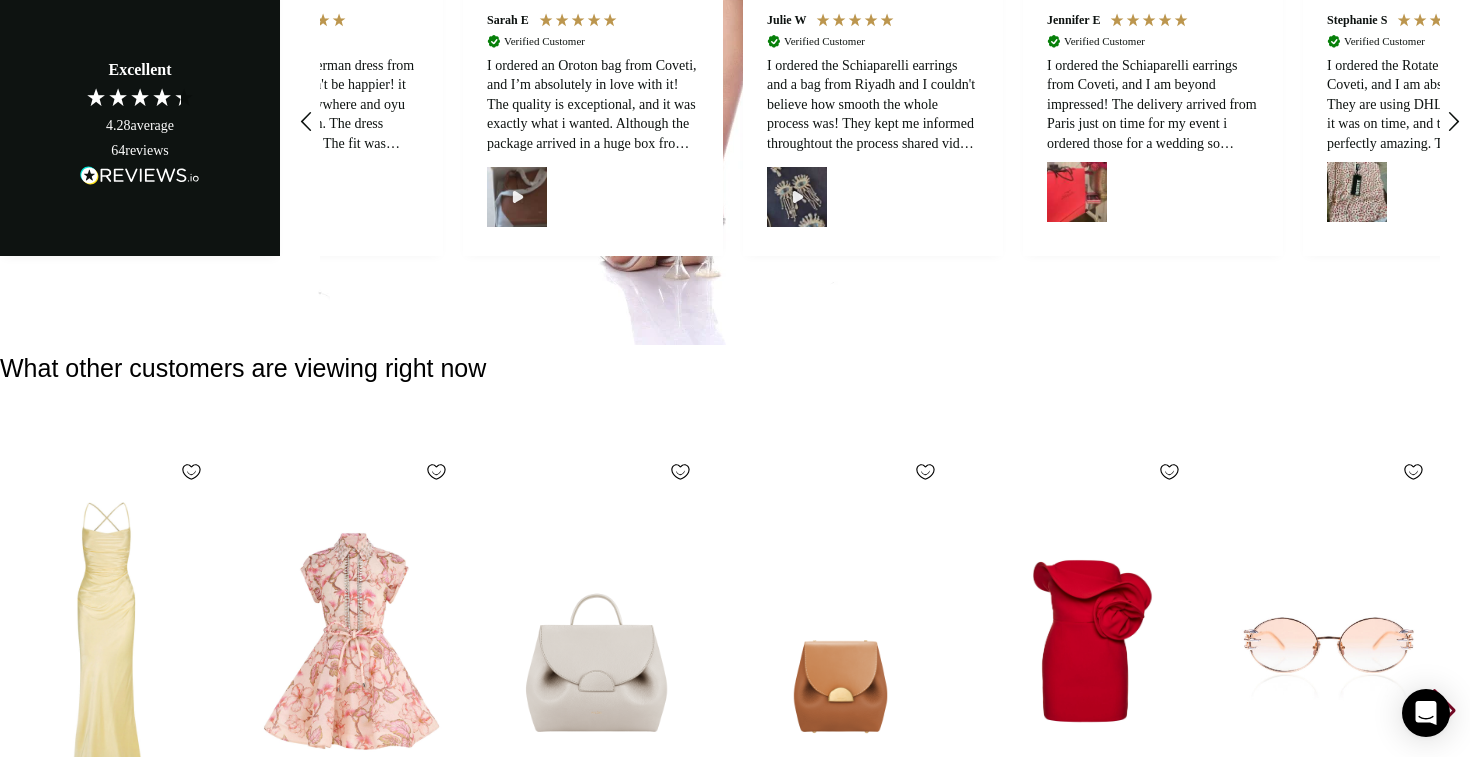 click on "FAQ’s" at bounding box center (61, 2476) 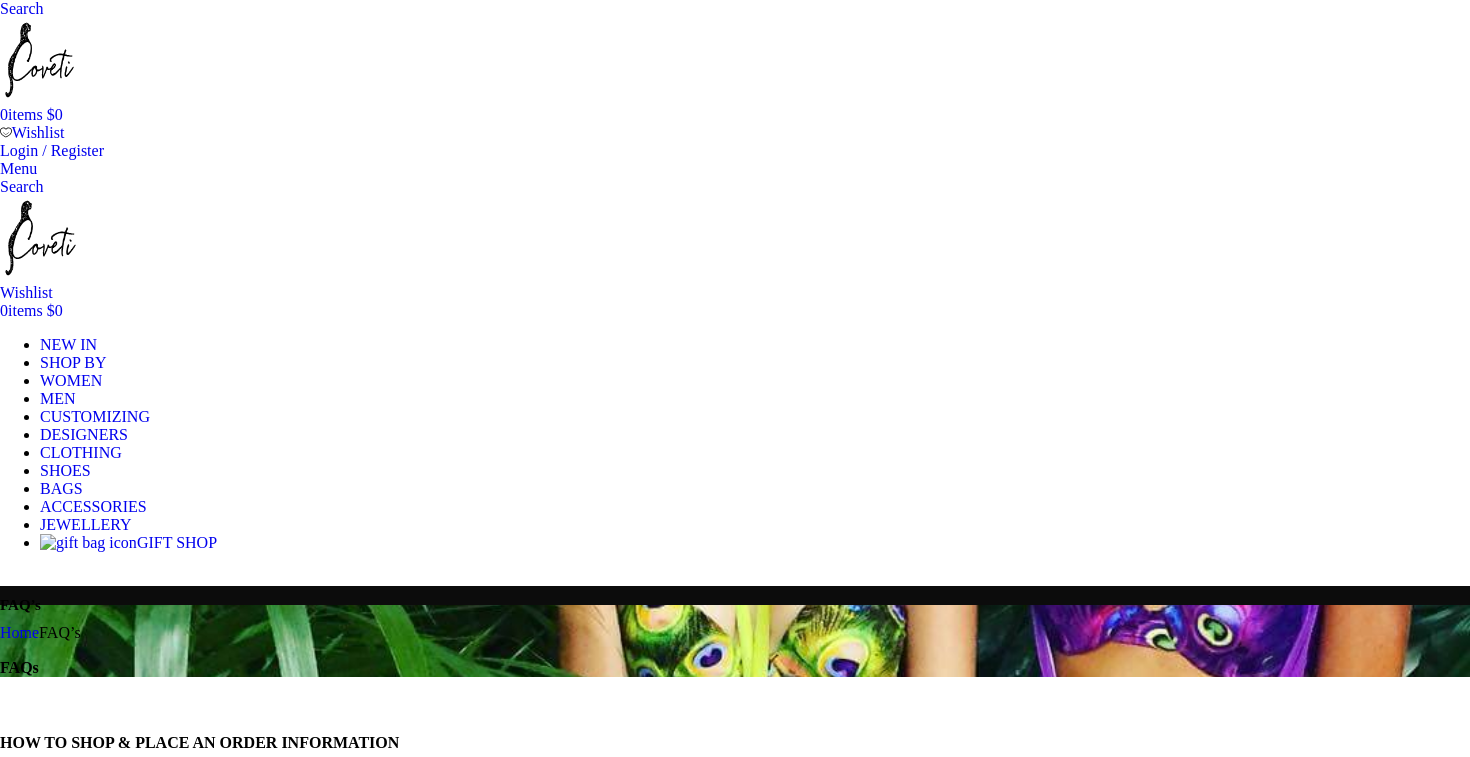 scroll, scrollTop: 0, scrollLeft: 0, axis: both 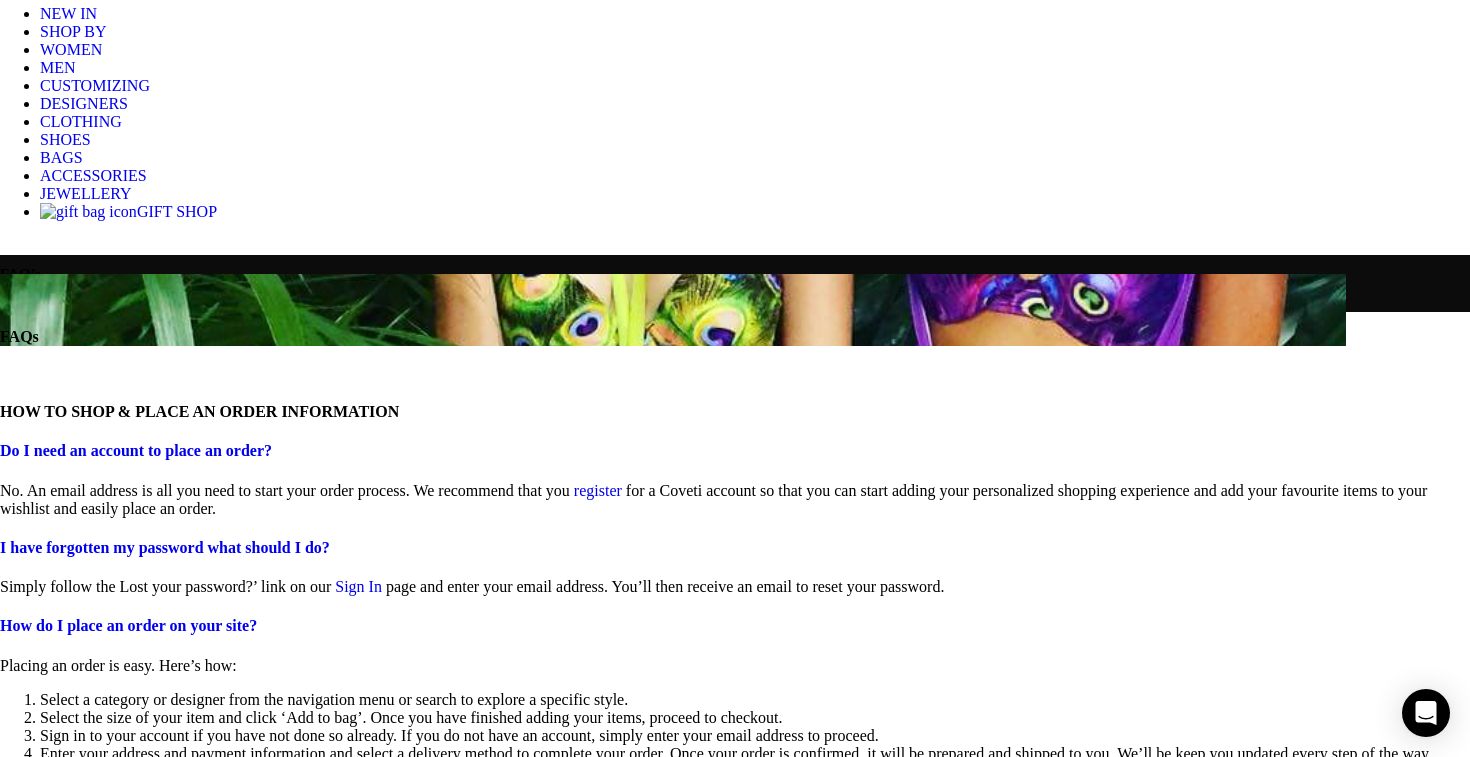 click on "Shipping" at bounding box center (30, 1085) 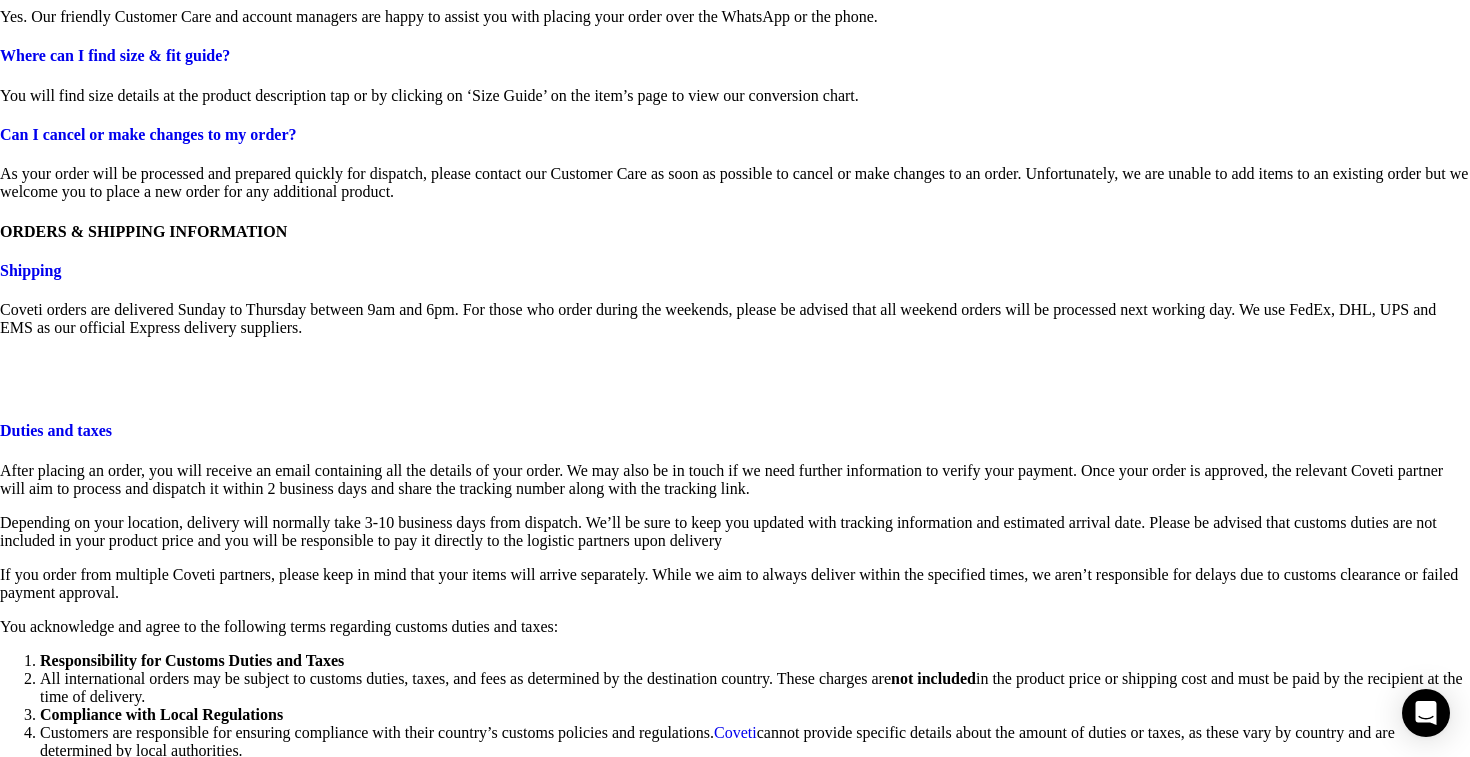 scroll, scrollTop: 1263, scrollLeft: 0, axis: vertical 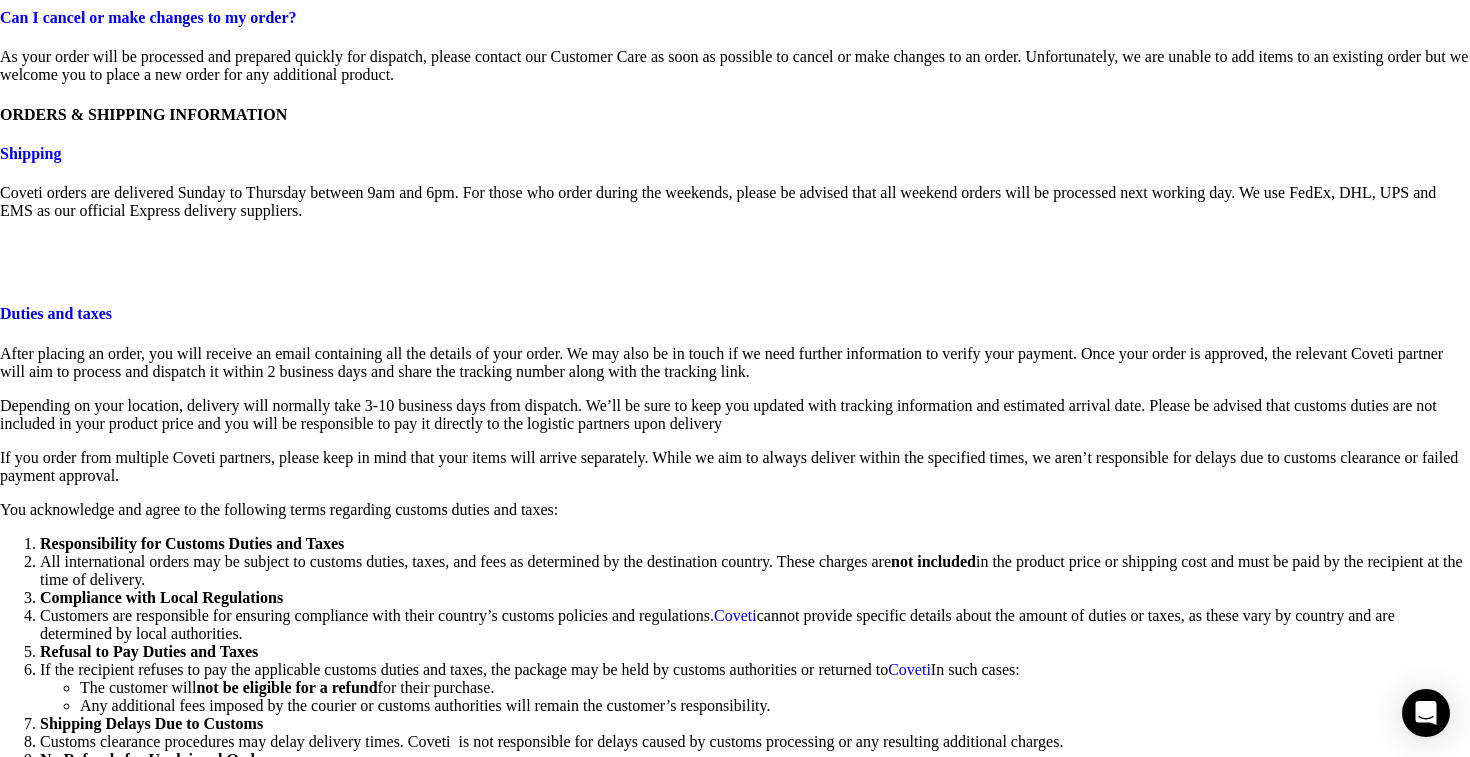 click on "What are the currencies available for me ?" at bounding box center [145, 1927] 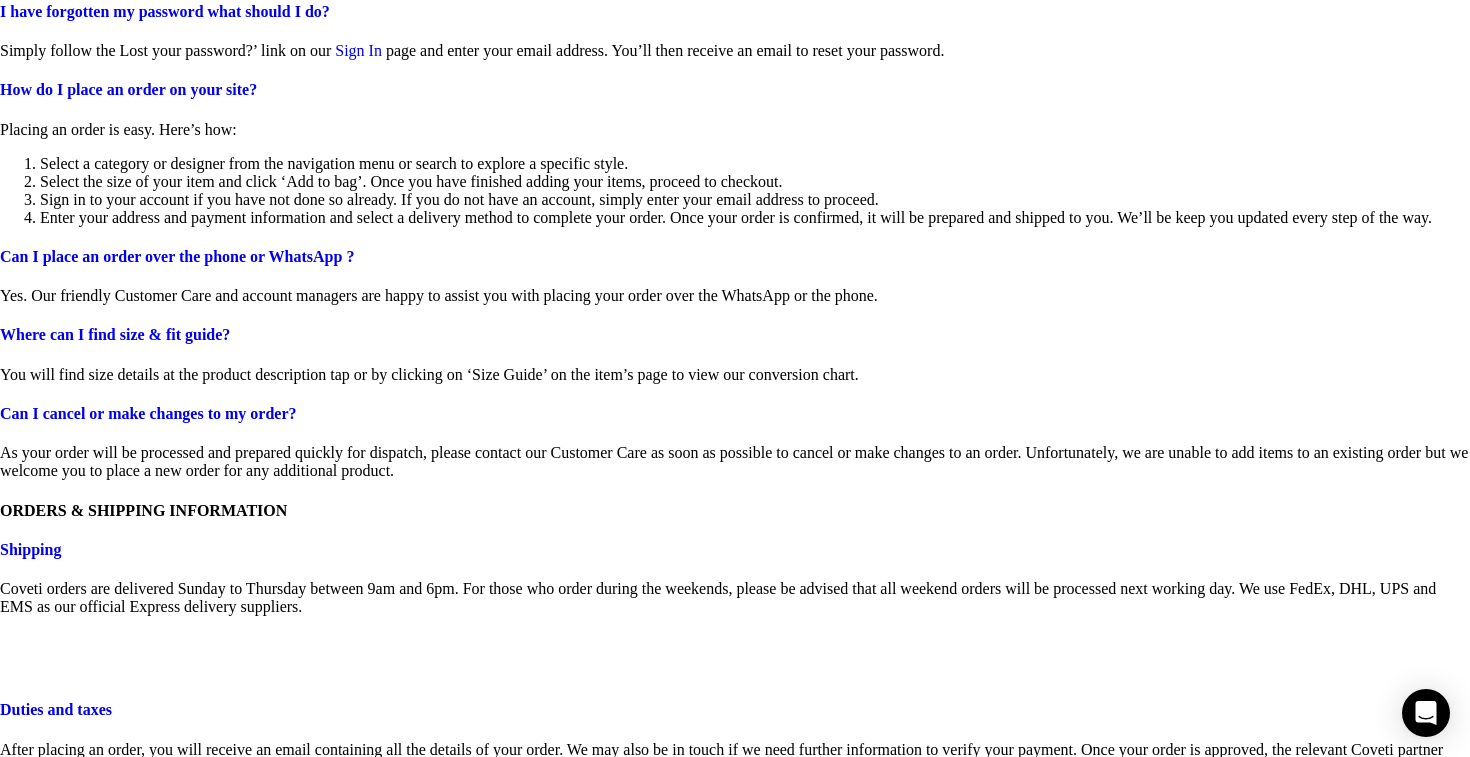 scroll, scrollTop: 1191, scrollLeft: 0, axis: vertical 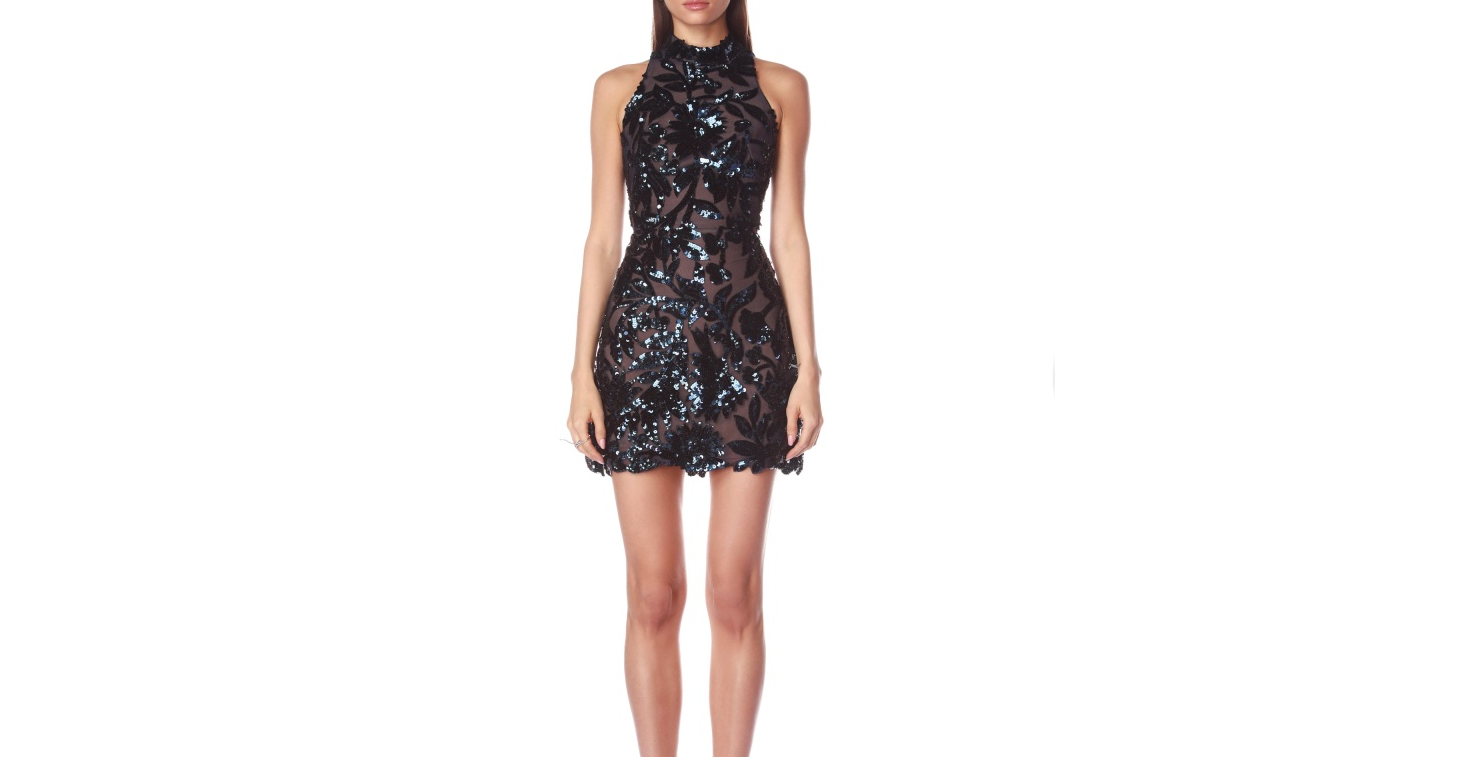 click on "Add to wishlist
Click to enlarge" at bounding box center (735, 3422) 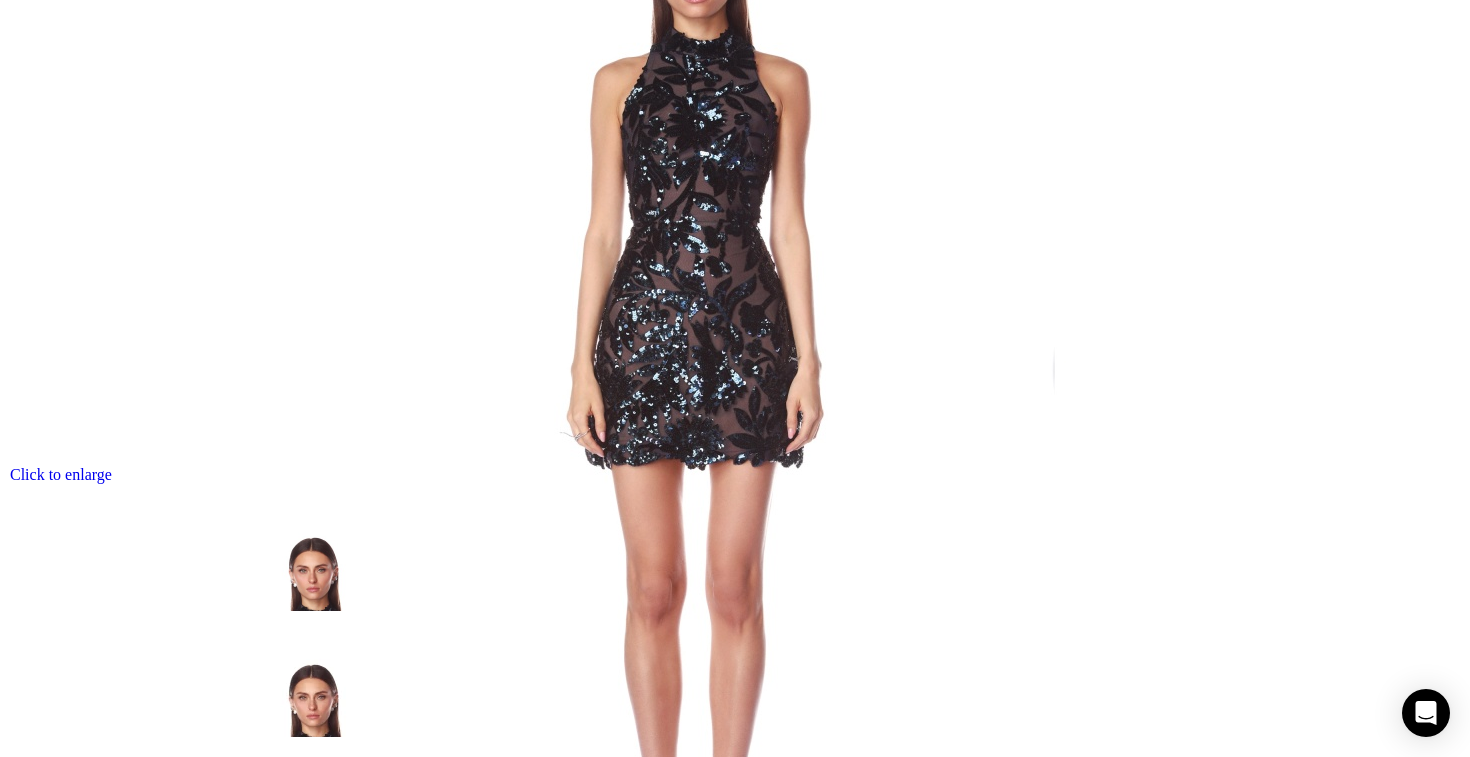 scroll, scrollTop: 944, scrollLeft: 0, axis: vertical 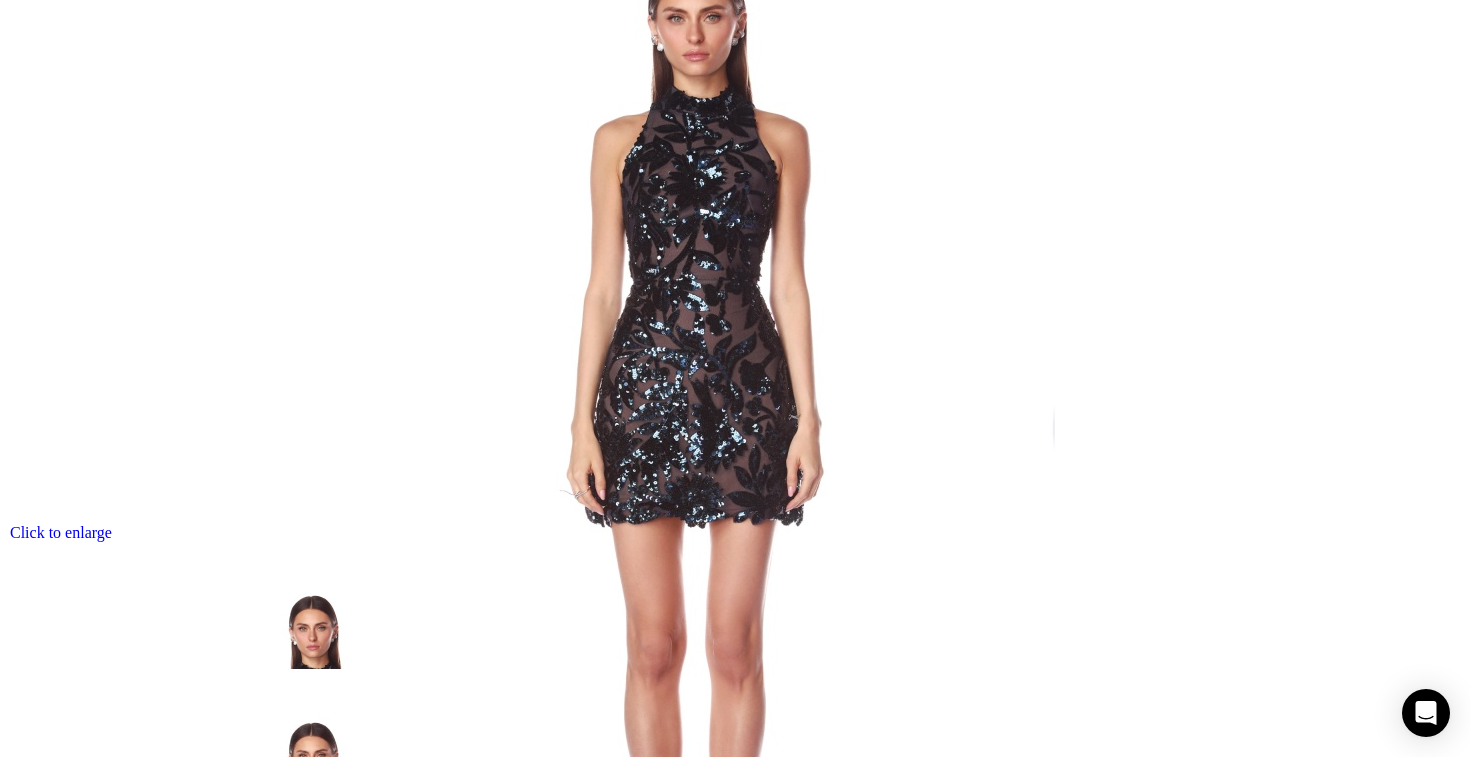 click on "Shipping & Returns" at bounding box center [104, 1949] 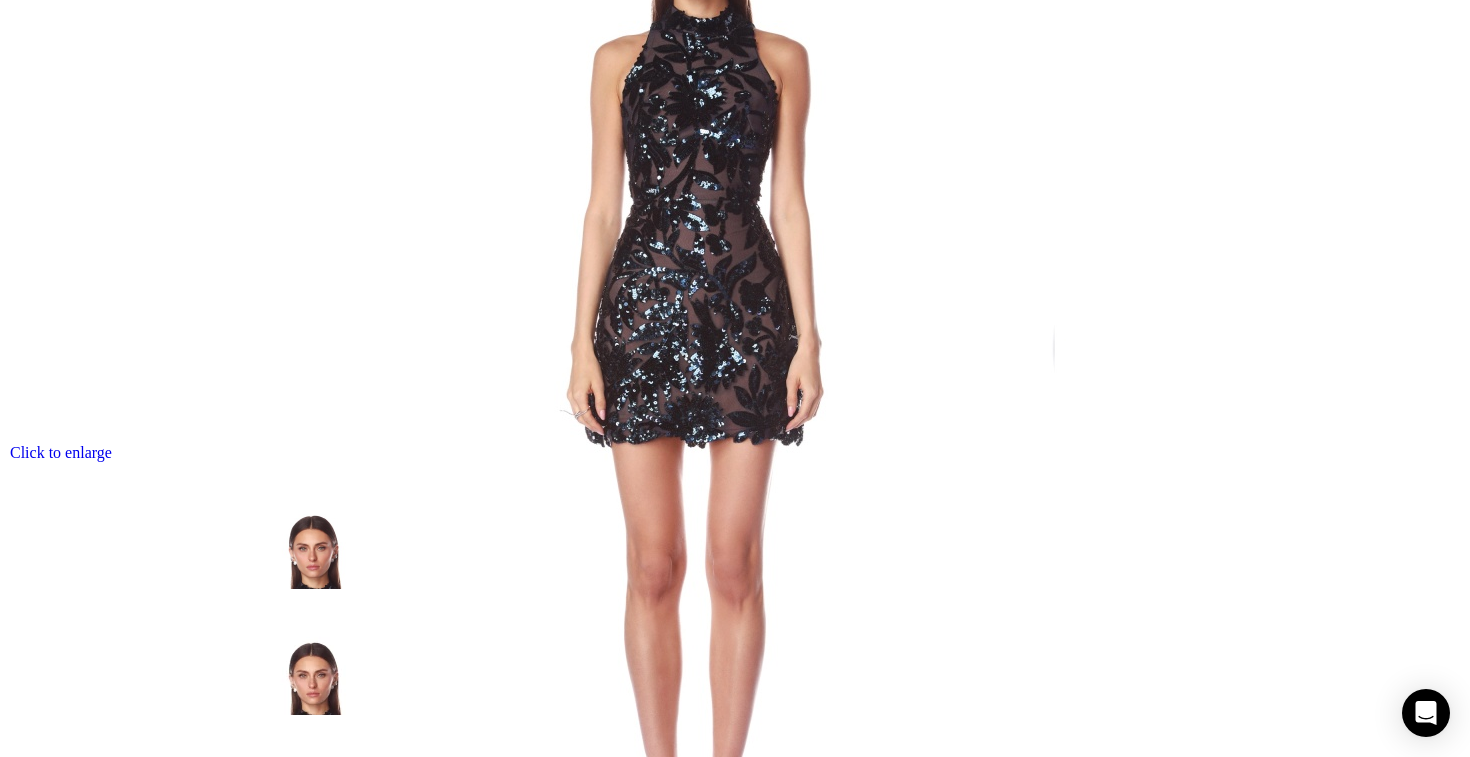 scroll, scrollTop: 1019, scrollLeft: 0, axis: vertical 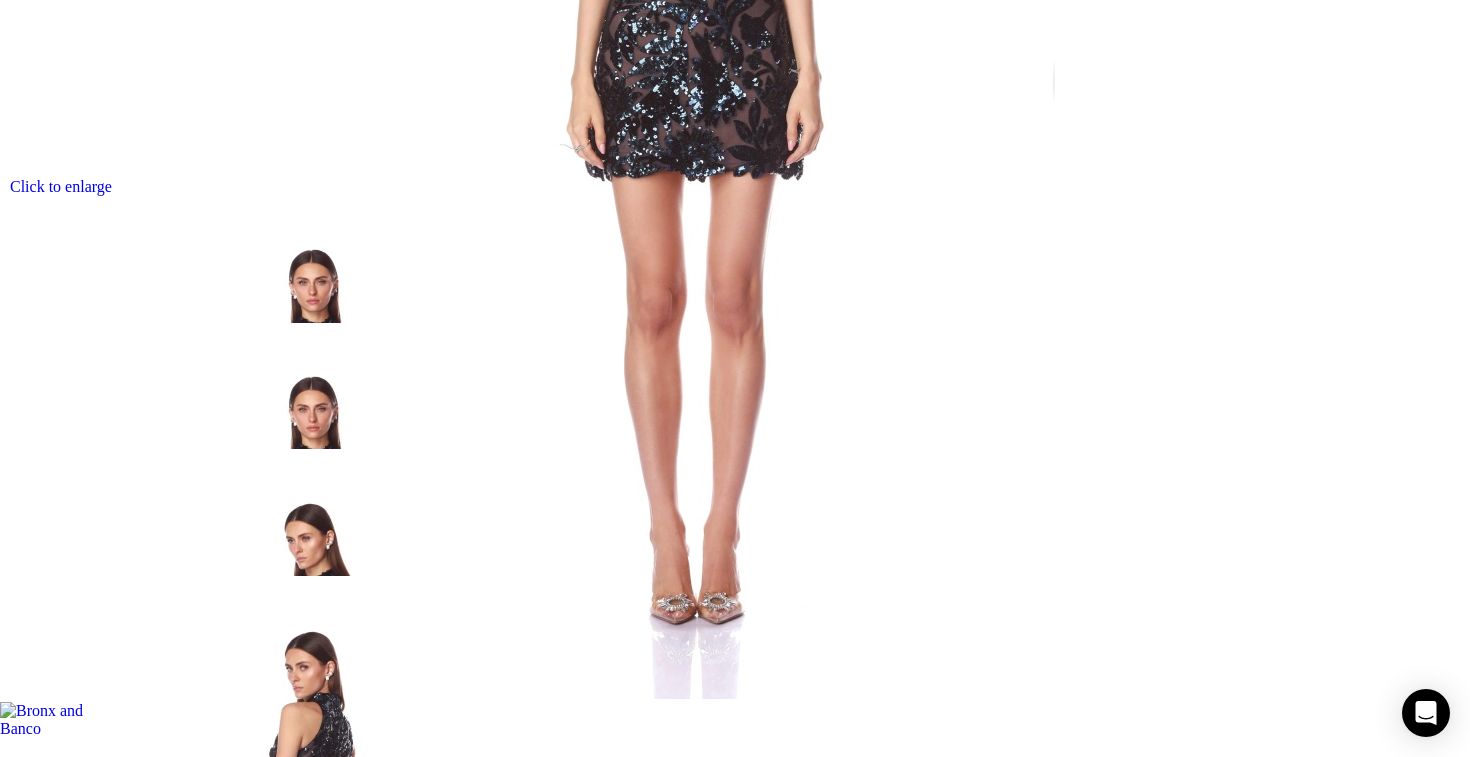 click on "Orders & Shipping" at bounding box center [101, 2005] 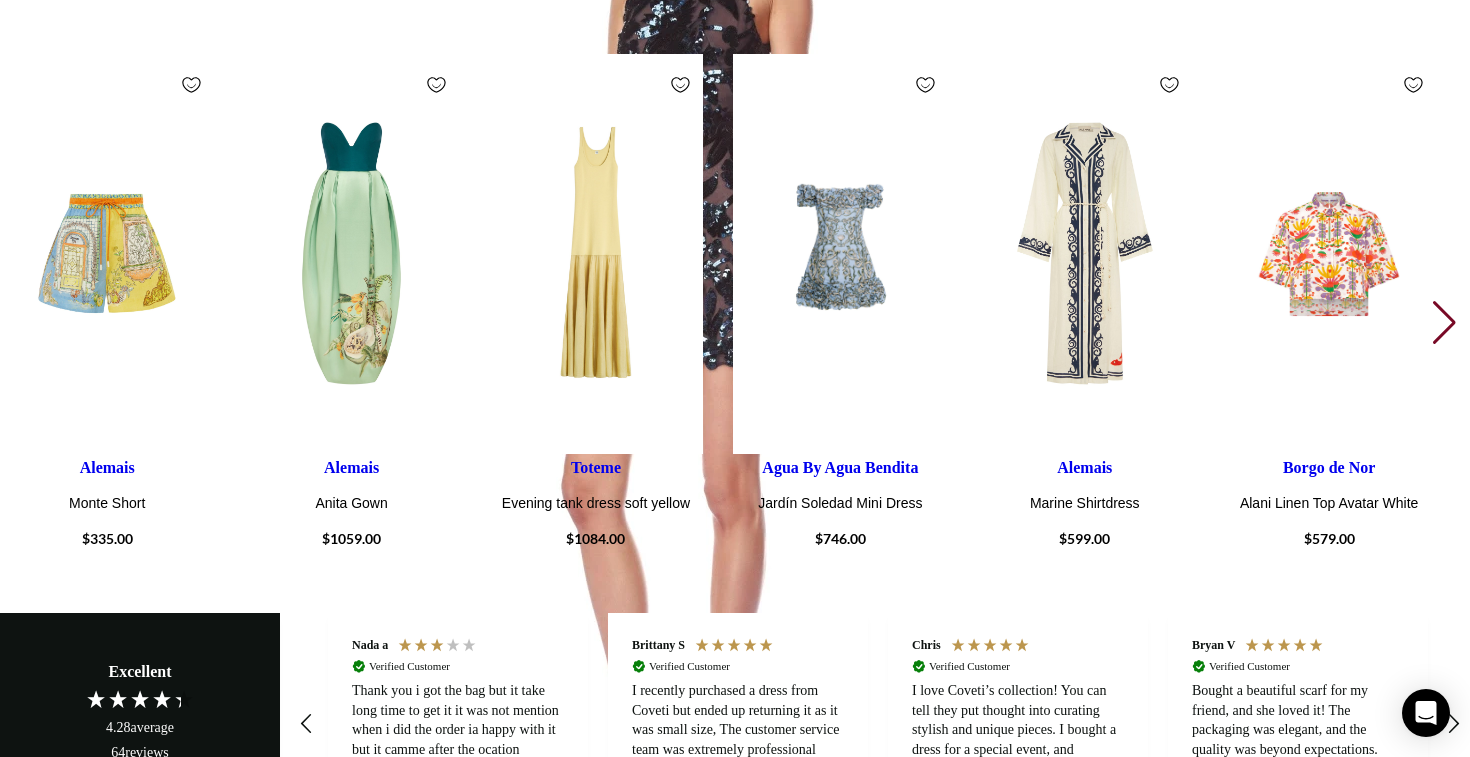 scroll, scrollTop: 3468, scrollLeft: 0, axis: vertical 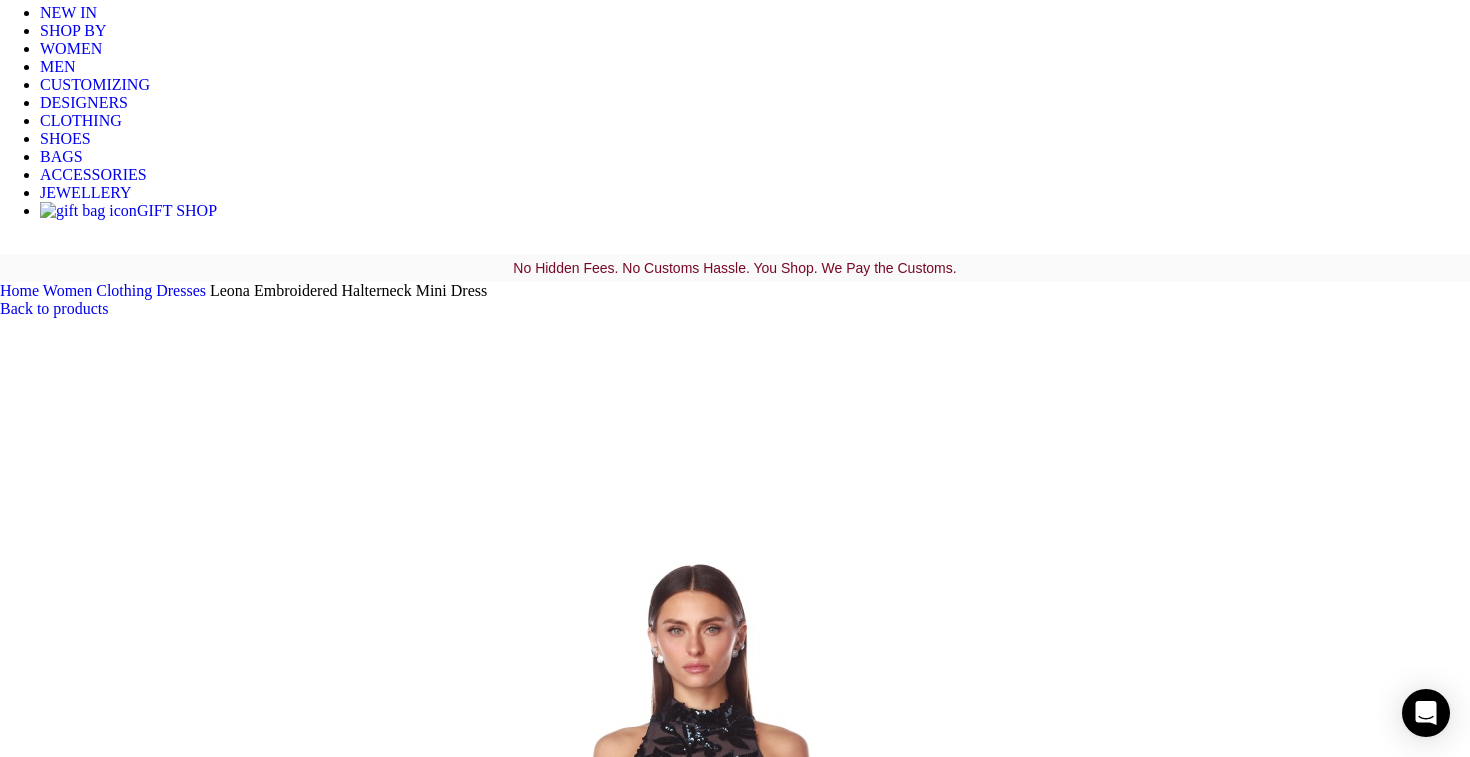 click at bounding box center (690, 1057) 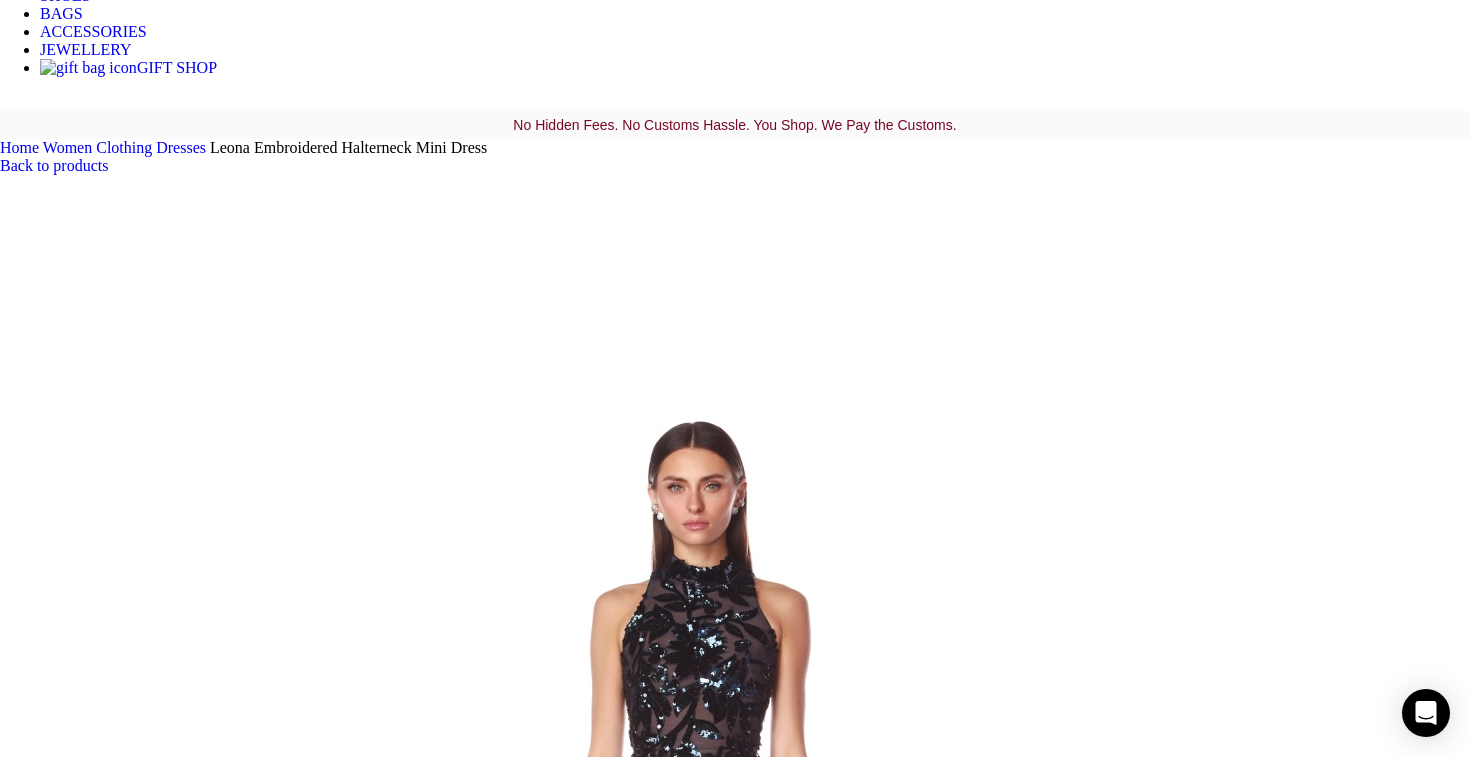 scroll, scrollTop: 405, scrollLeft: 0, axis: vertical 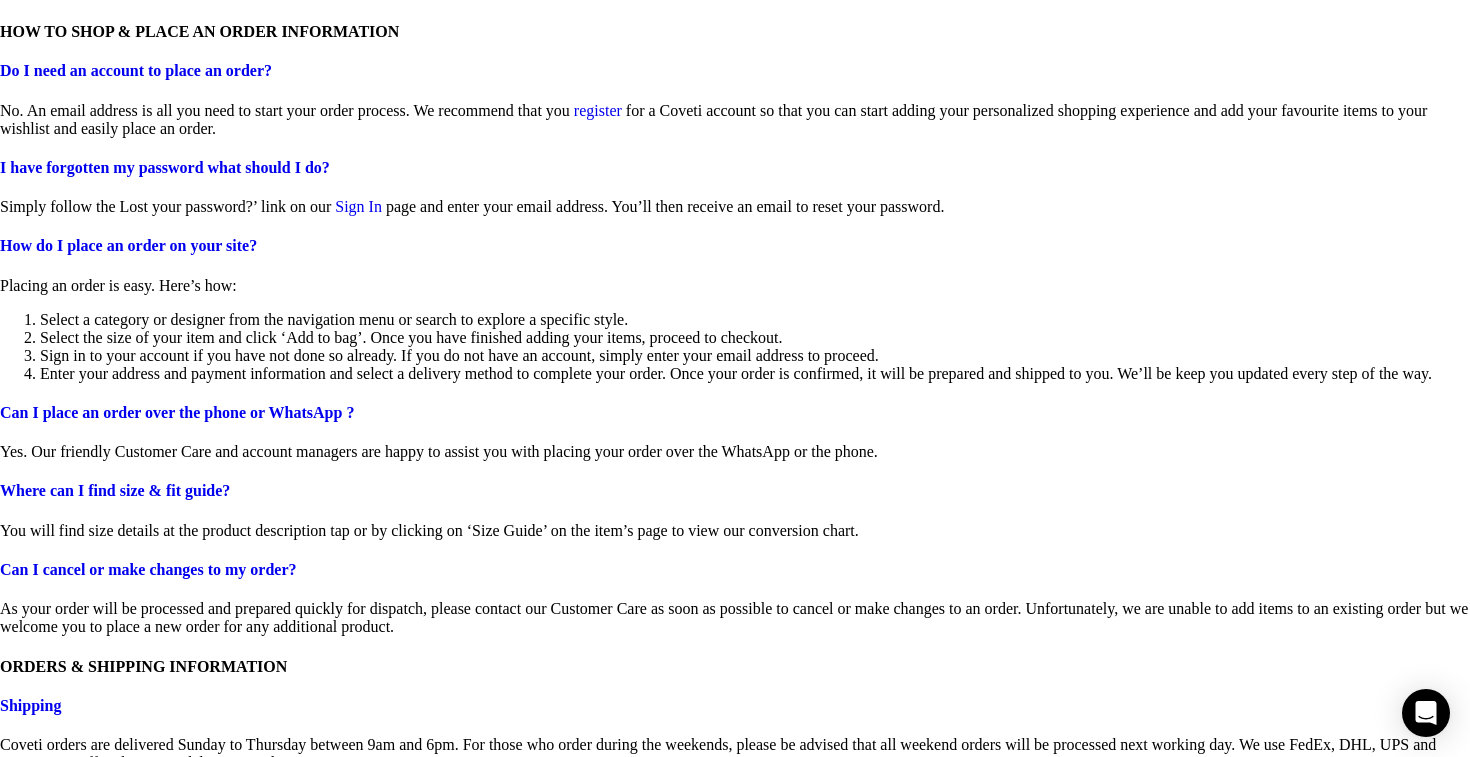 click on "Shipping" at bounding box center (30, 705) 